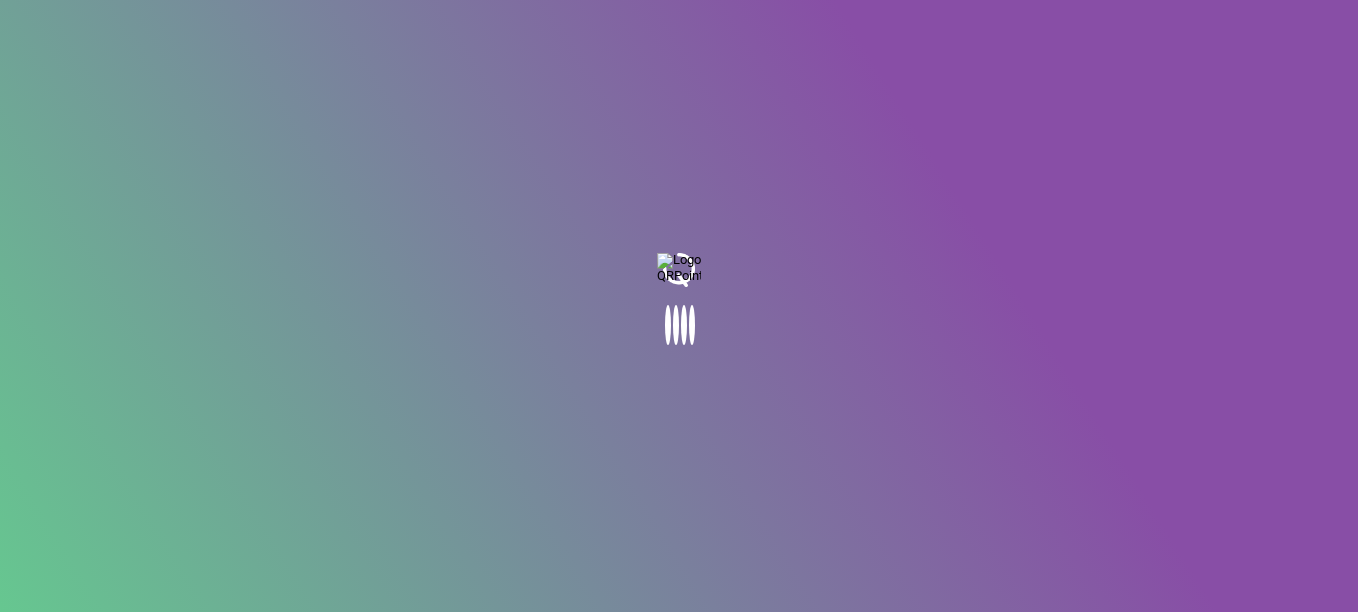 scroll, scrollTop: 0, scrollLeft: 0, axis: both 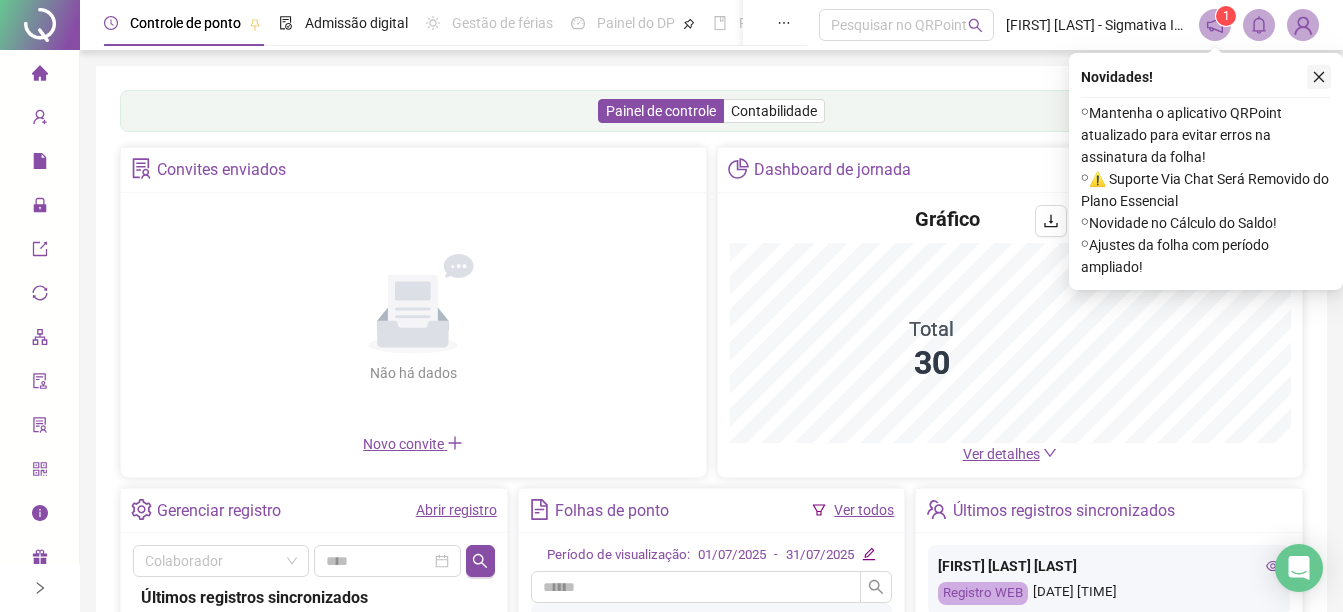 click 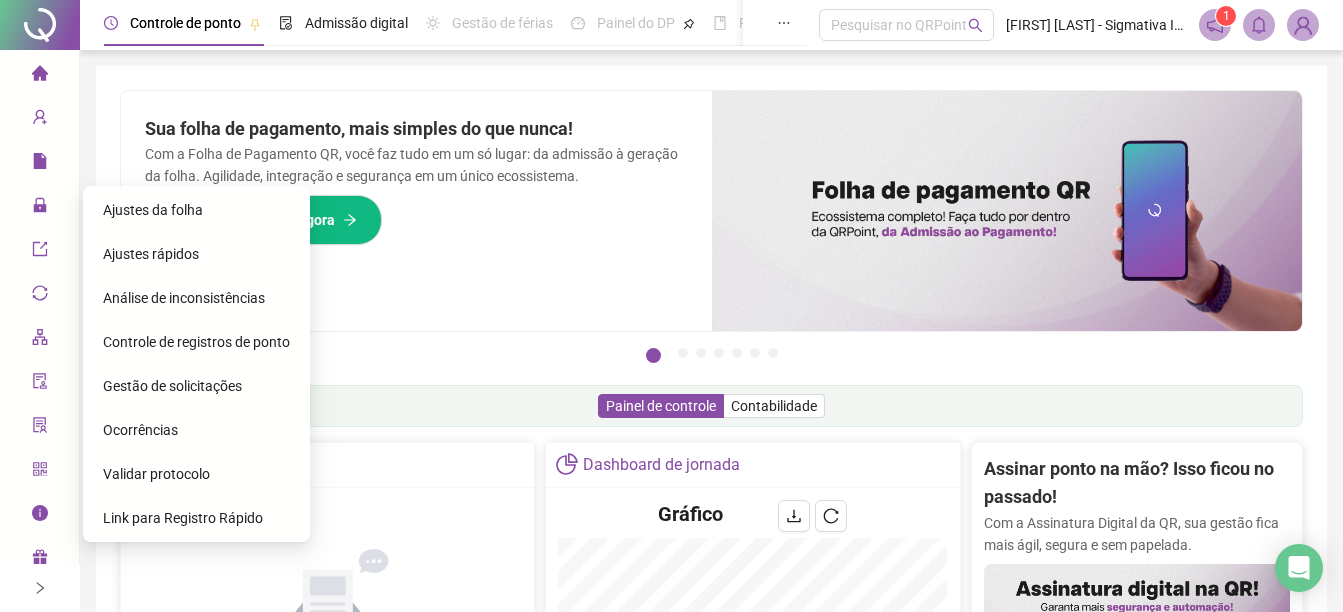 drag, startPoint x: 213, startPoint y: 401, endPoint x: 221, endPoint y: 391, distance: 12.806249 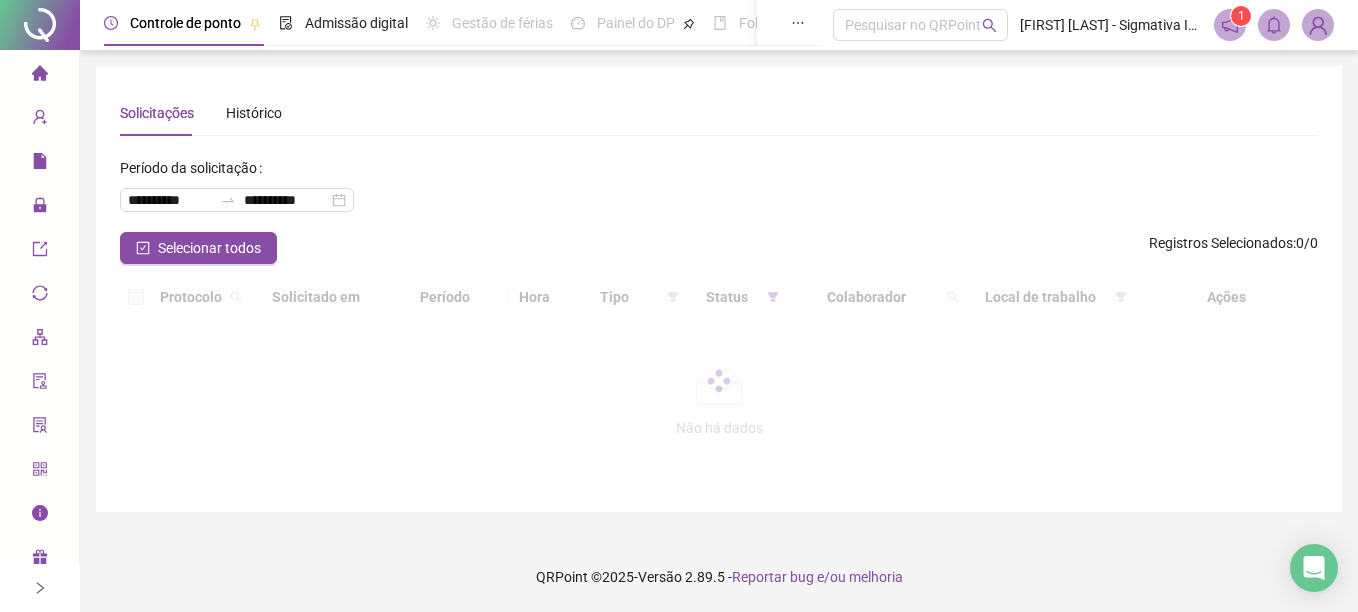 click at bounding box center (719, 381) 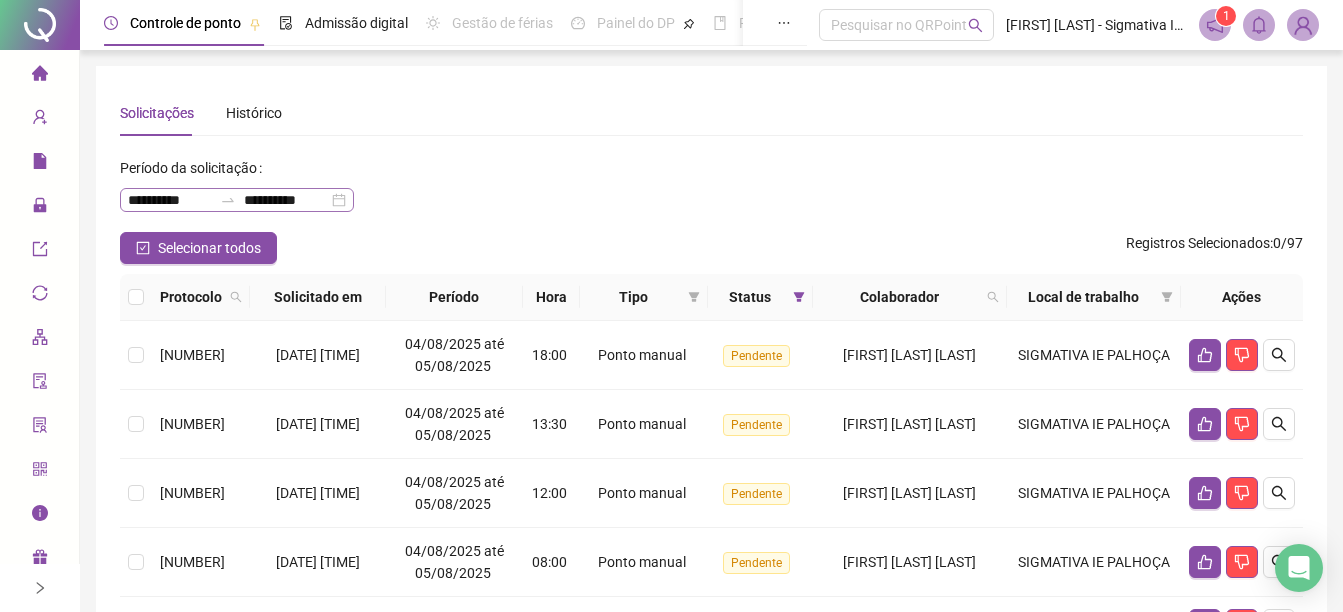 click on "**********" at bounding box center [237, 200] 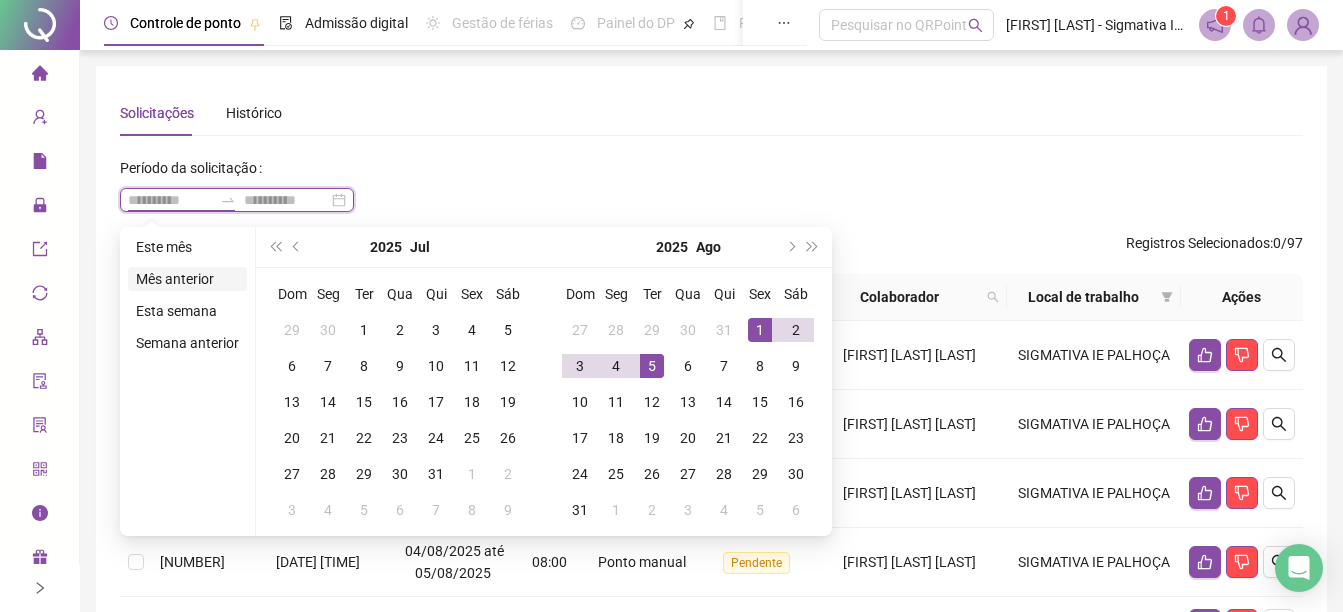 type on "**********" 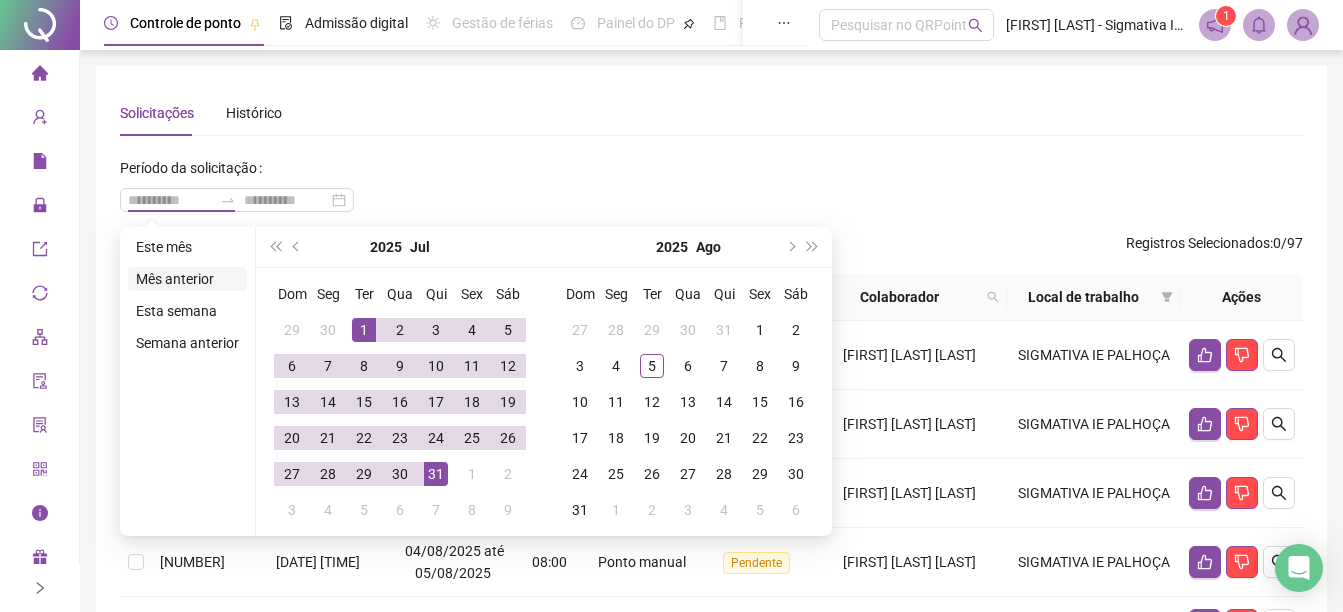 drag, startPoint x: 177, startPoint y: 274, endPoint x: 203, endPoint y: 275, distance: 26.019224 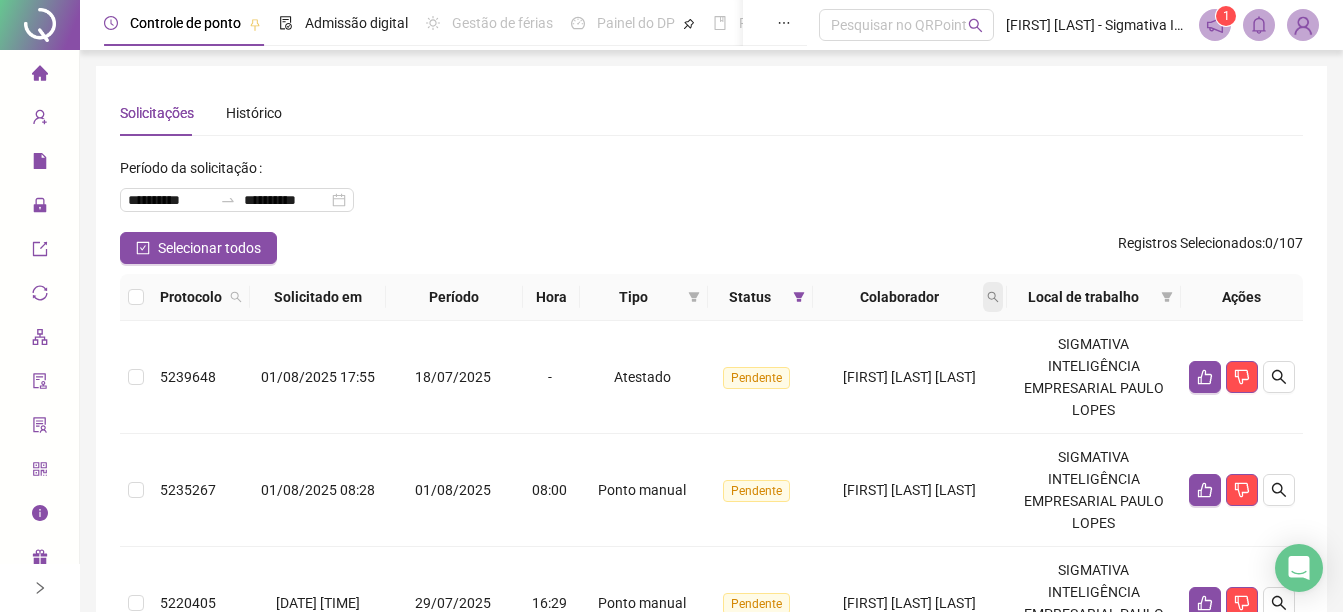 click 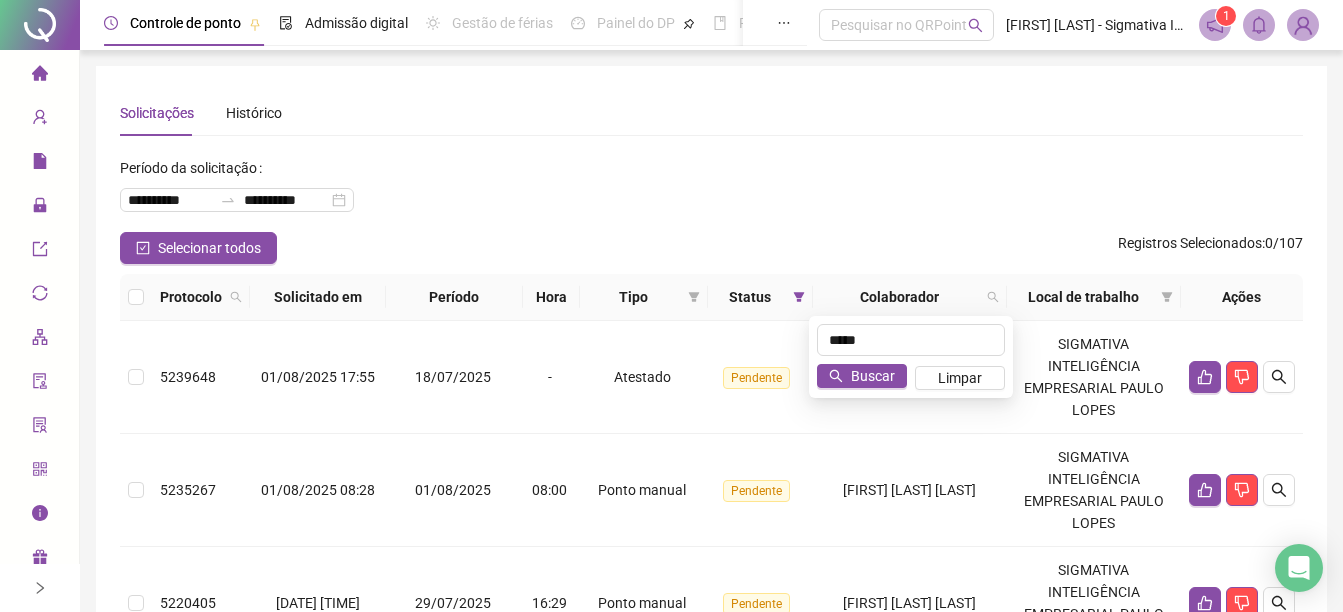 type on "*****" 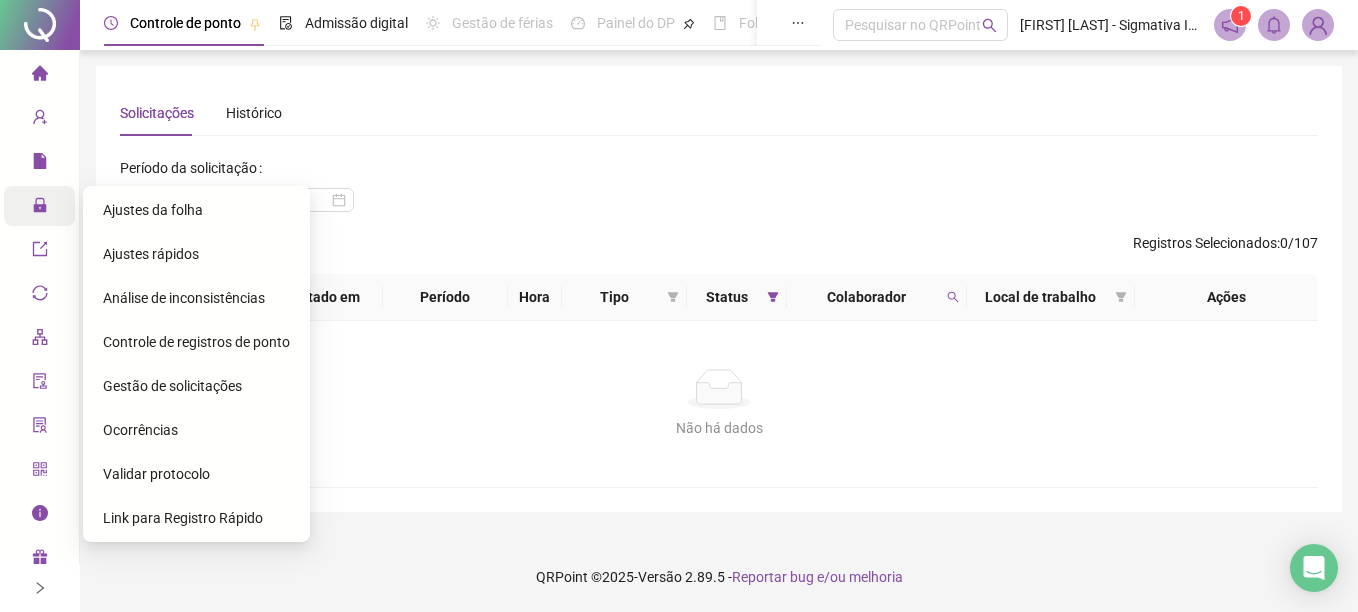 click at bounding box center (54, 206) 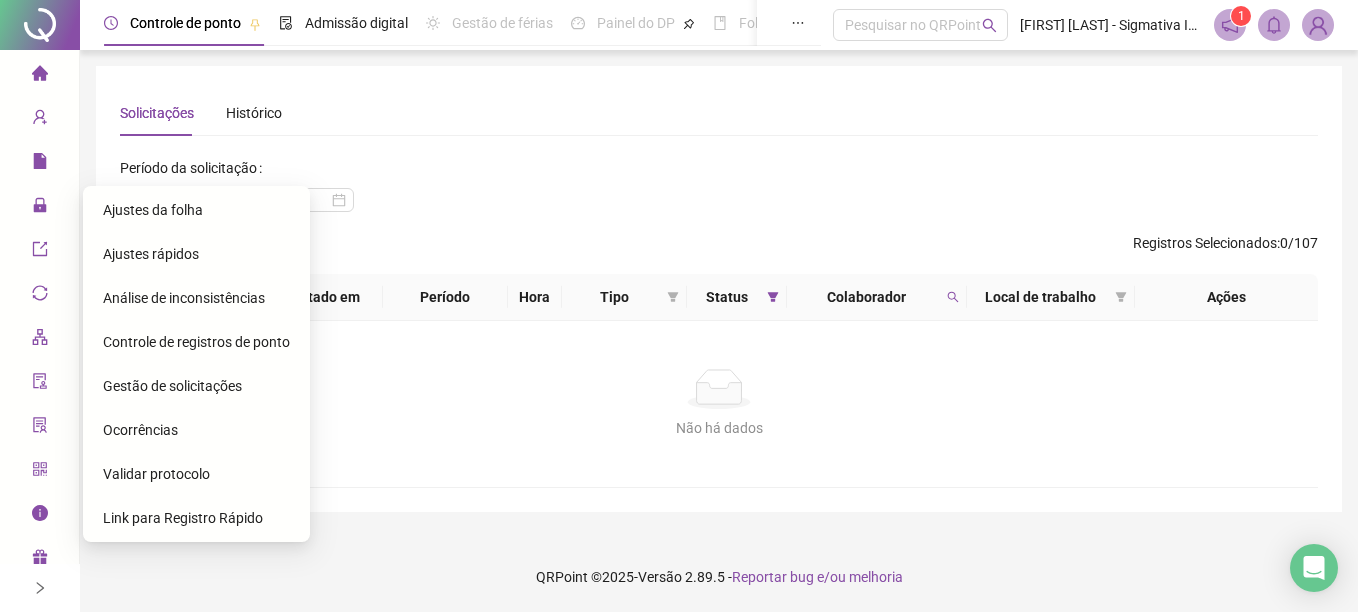 click on "Ajustes da folha" at bounding box center [153, 210] 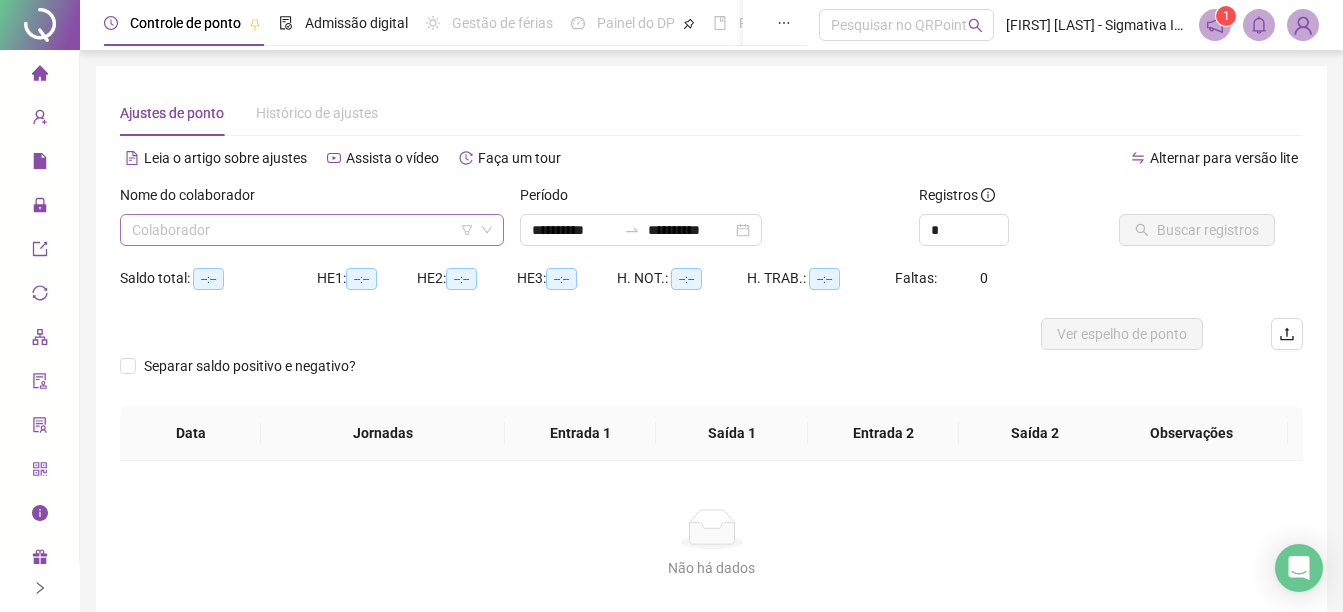 click at bounding box center (303, 230) 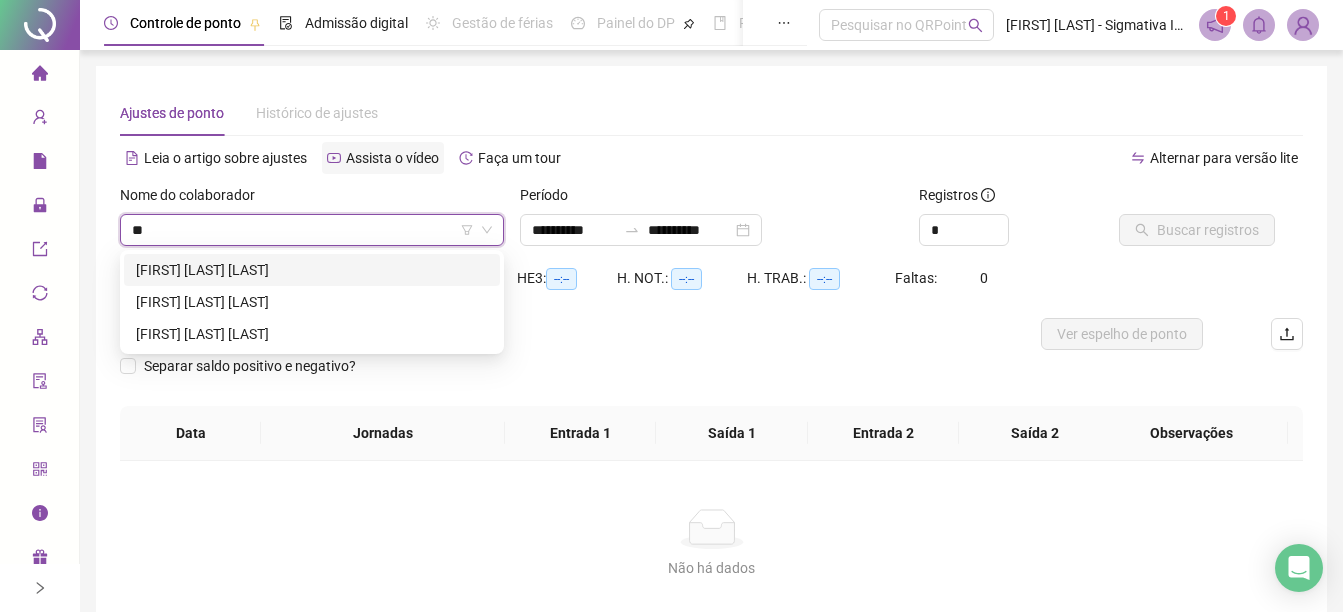 type on "*" 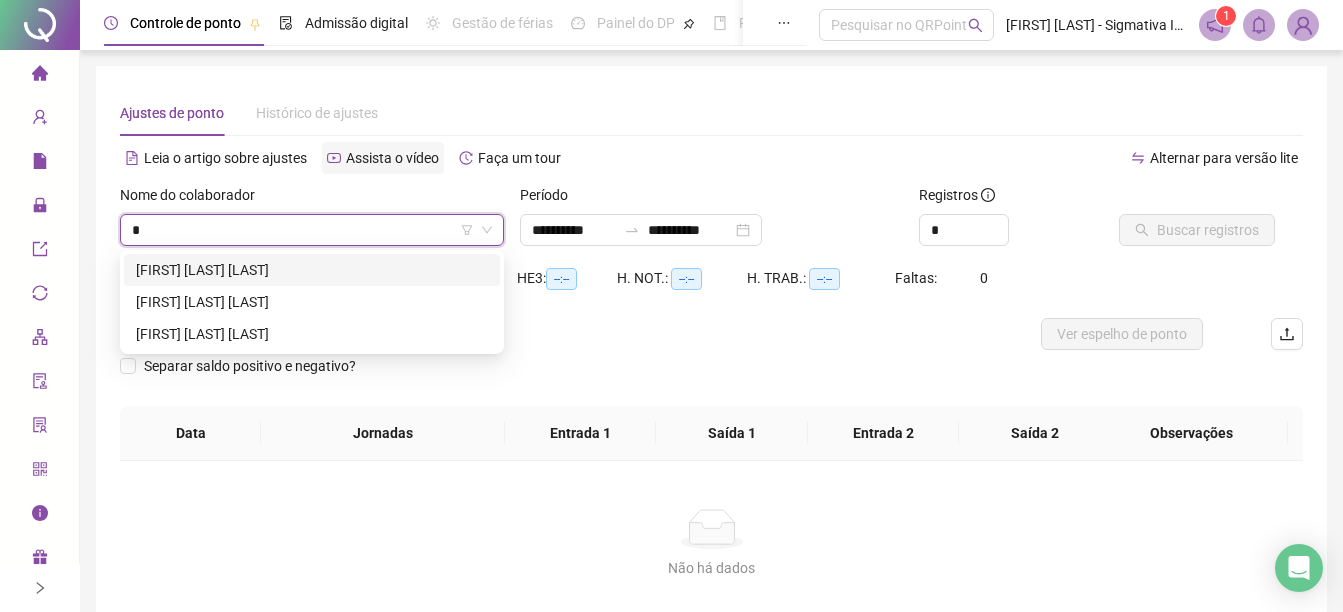 type 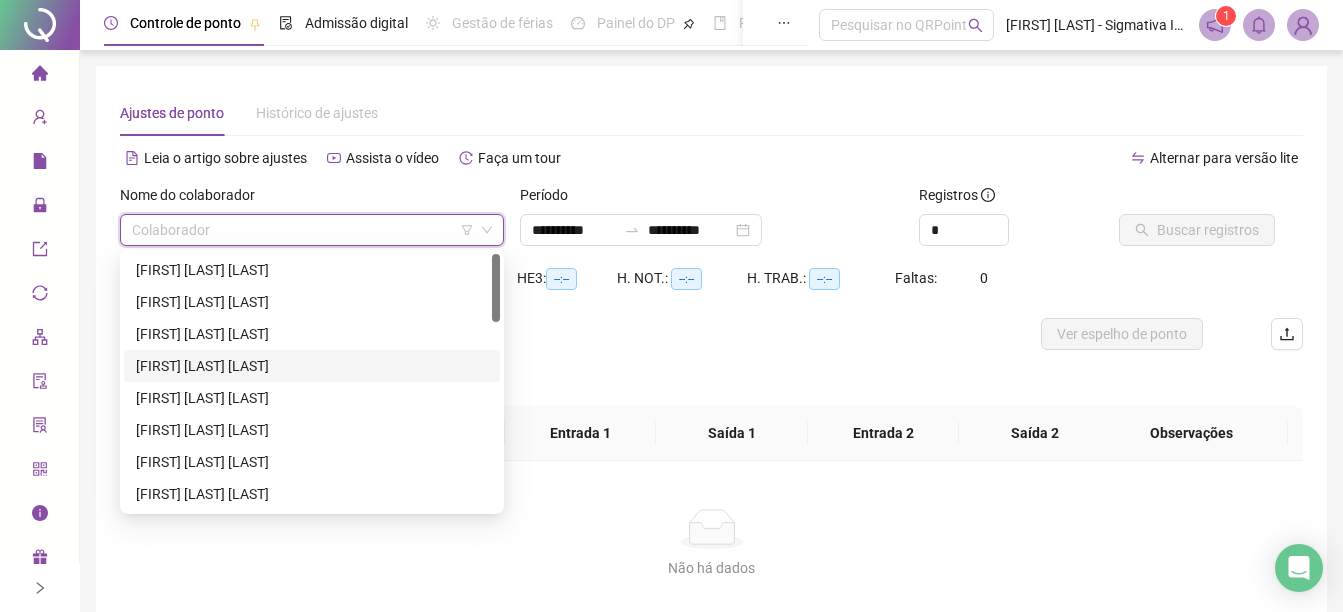 click on "[FIRST] [LAST] [LAST]" at bounding box center (312, 366) 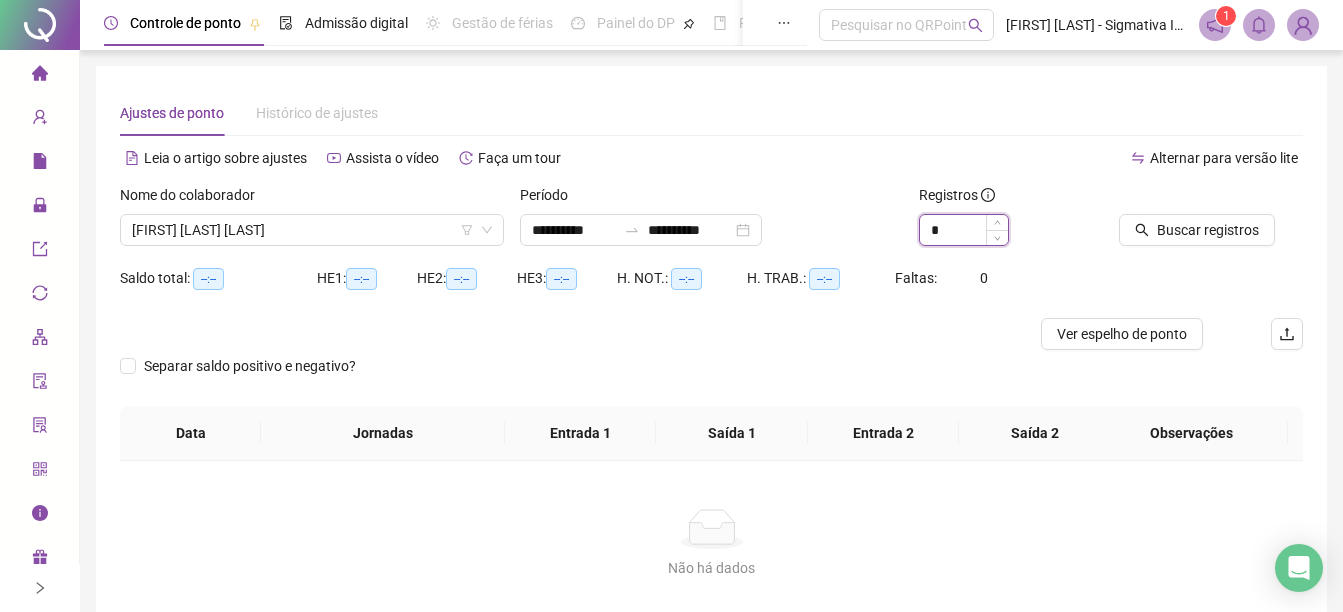 drag, startPoint x: 978, startPoint y: 228, endPoint x: 923, endPoint y: 226, distance: 55.03635 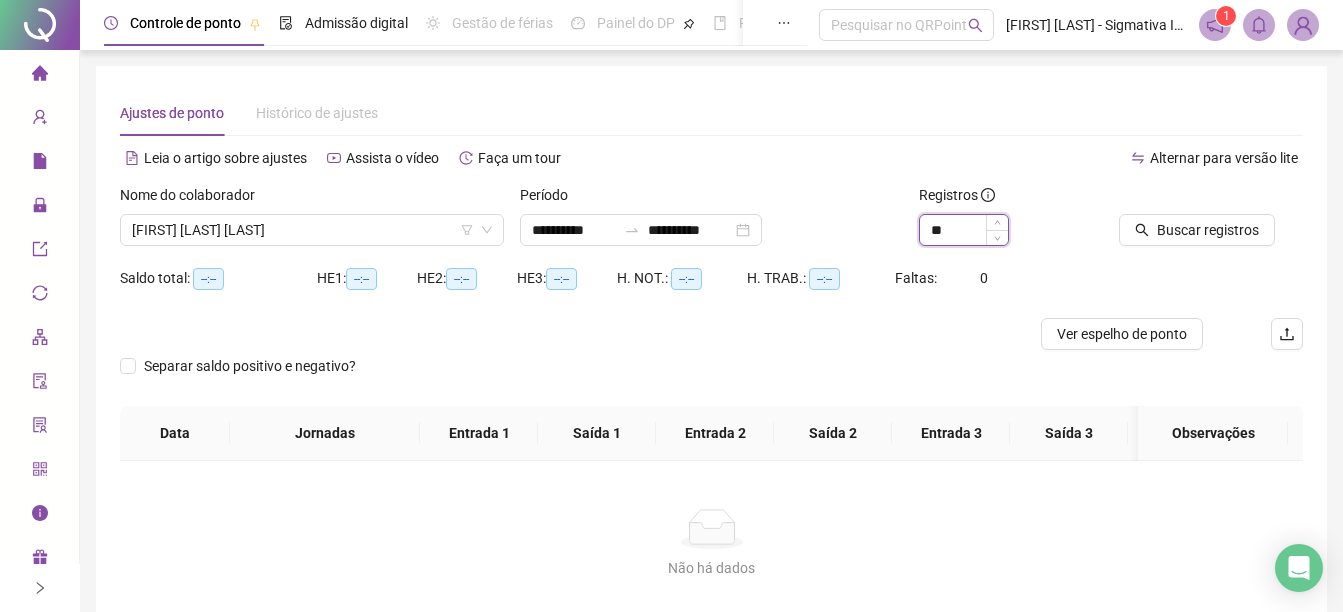 type on "**" 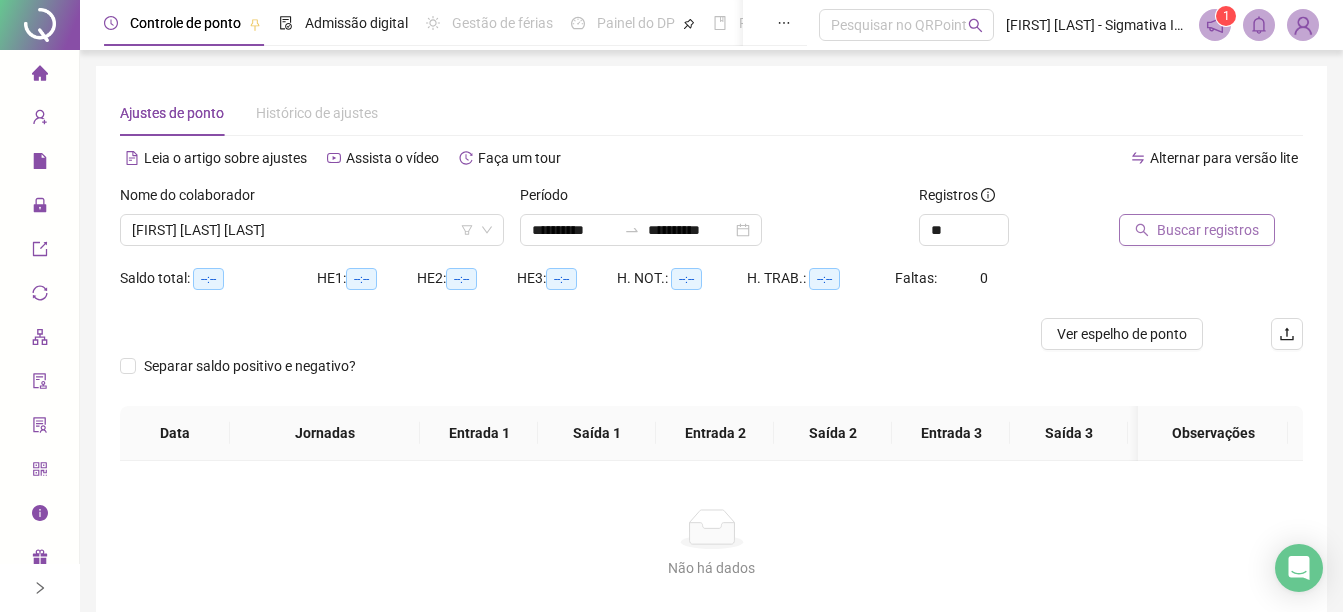 click on "Buscar registros" at bounding box center [1208, 230] 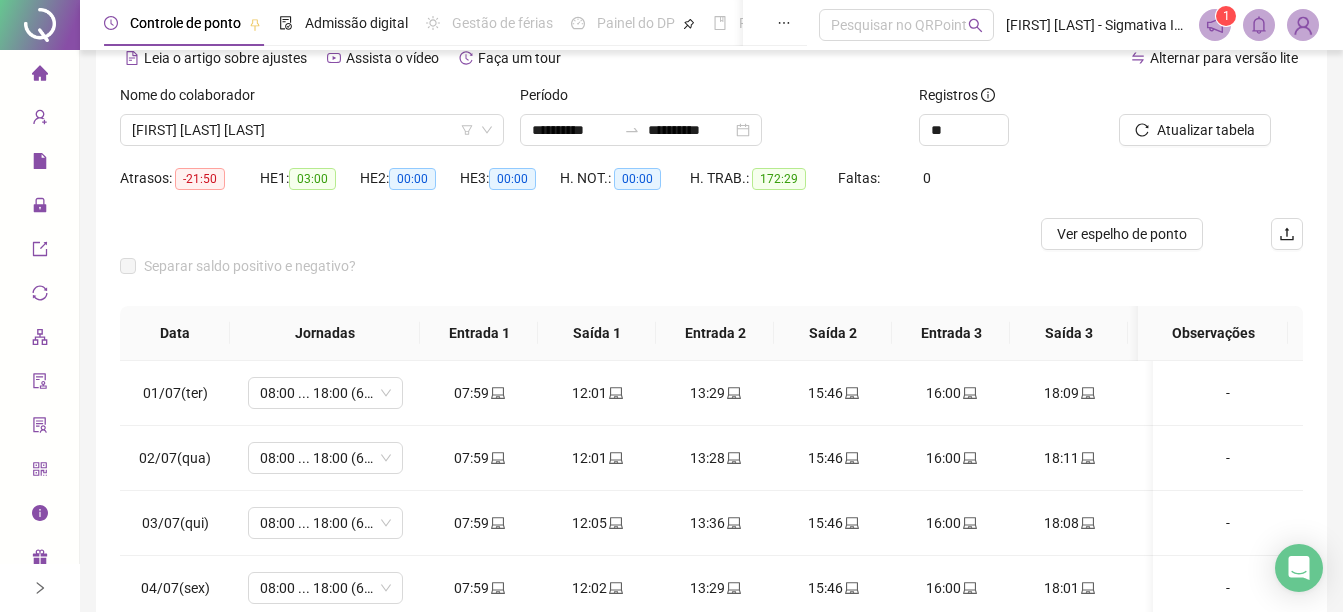 scroll, scrollTop: 200, scrollLeft: 0, axis: vertical 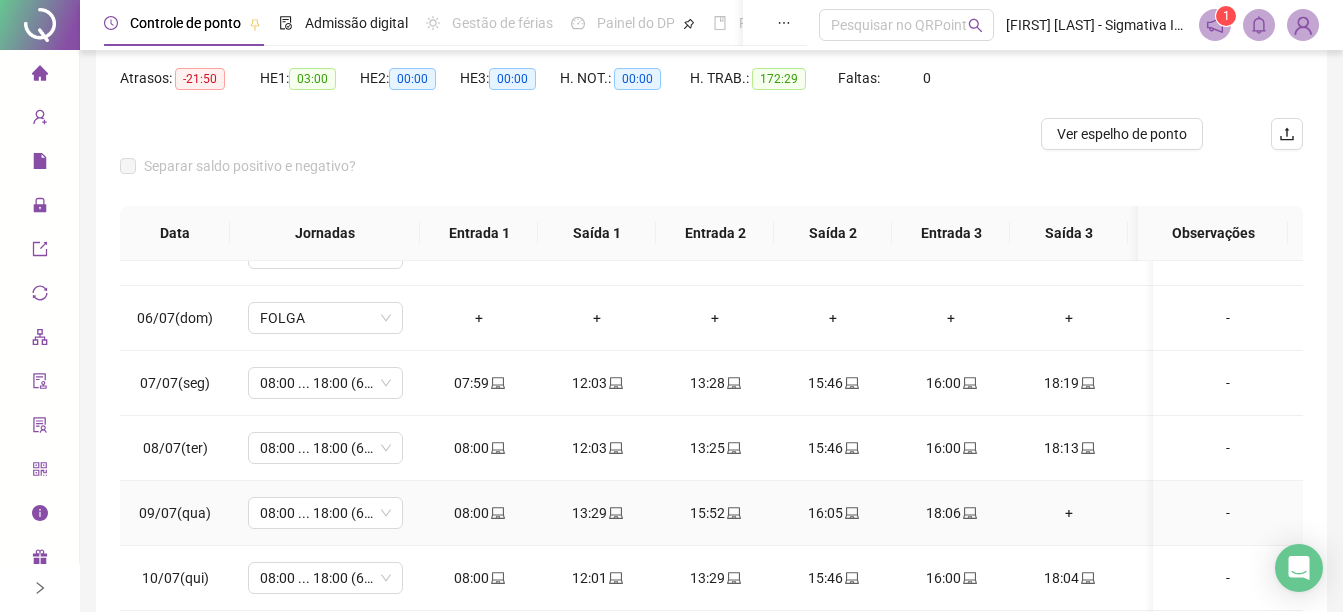 click on "+" at bounding box center [1069, 513] 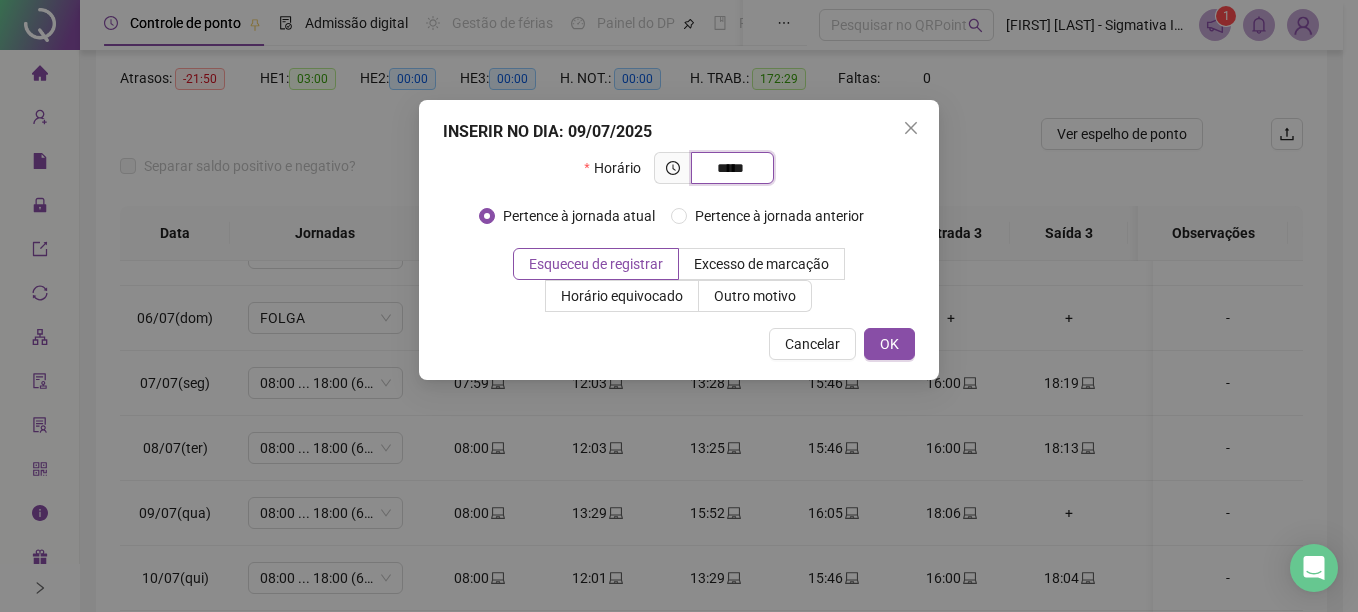 type on "*****" 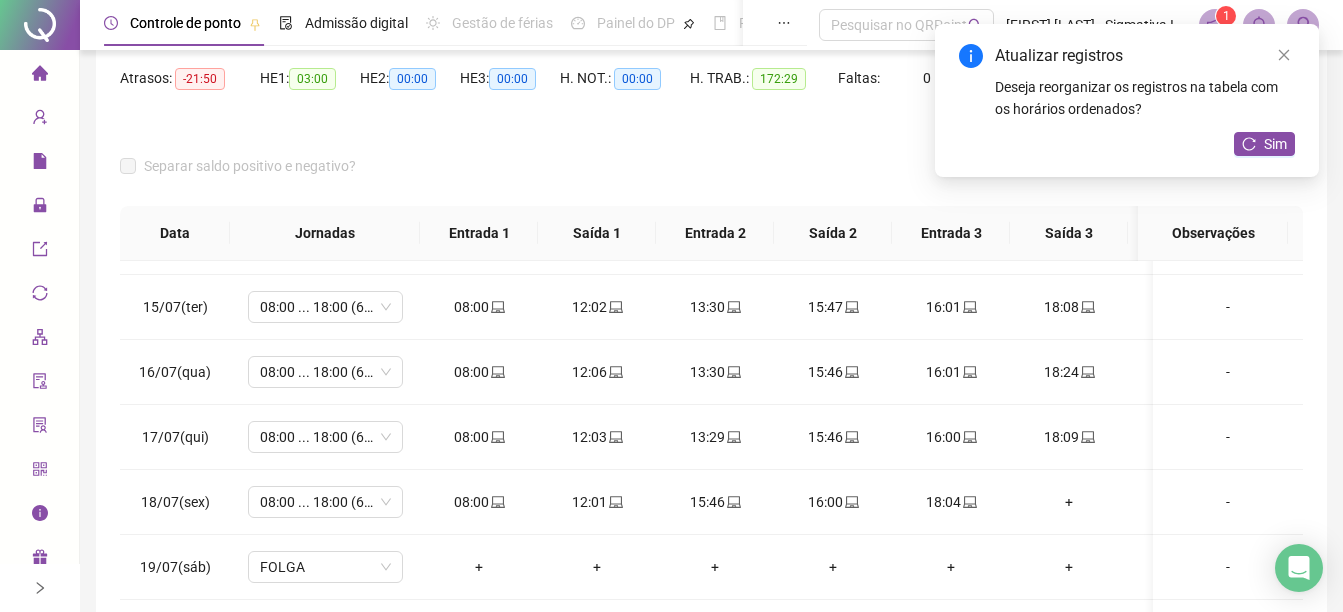 scroll, scrollTop: 900, scrollLeft: 0, axis: vertical 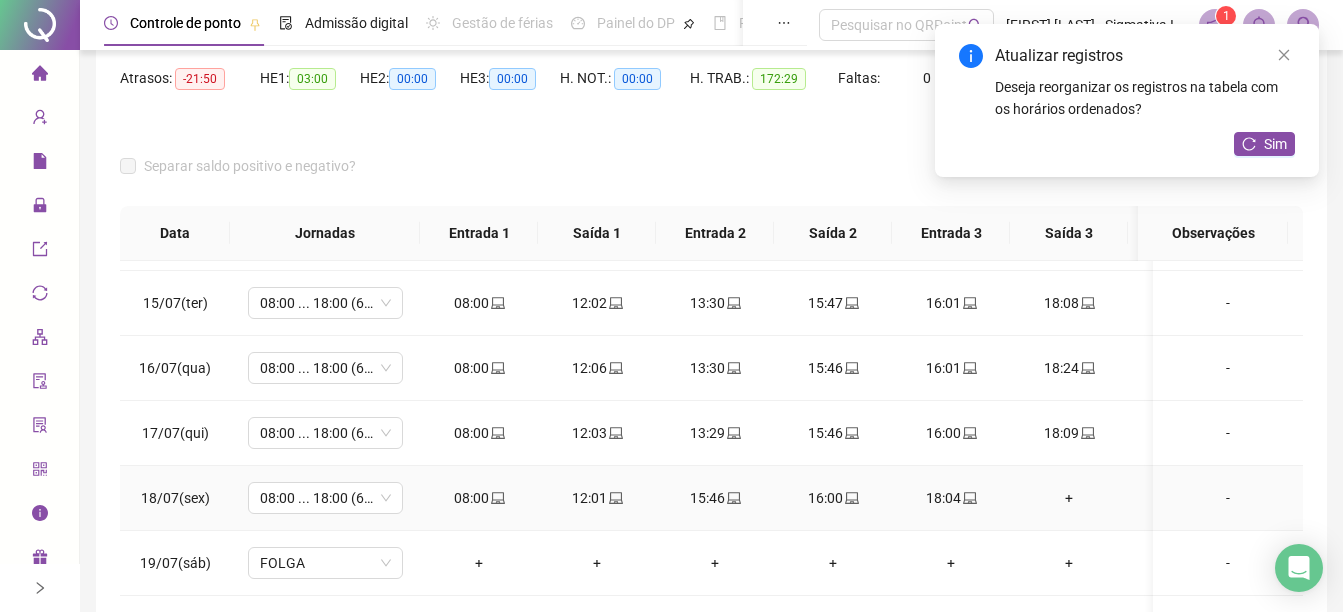click on "+" at bounding box center [1069, 498] 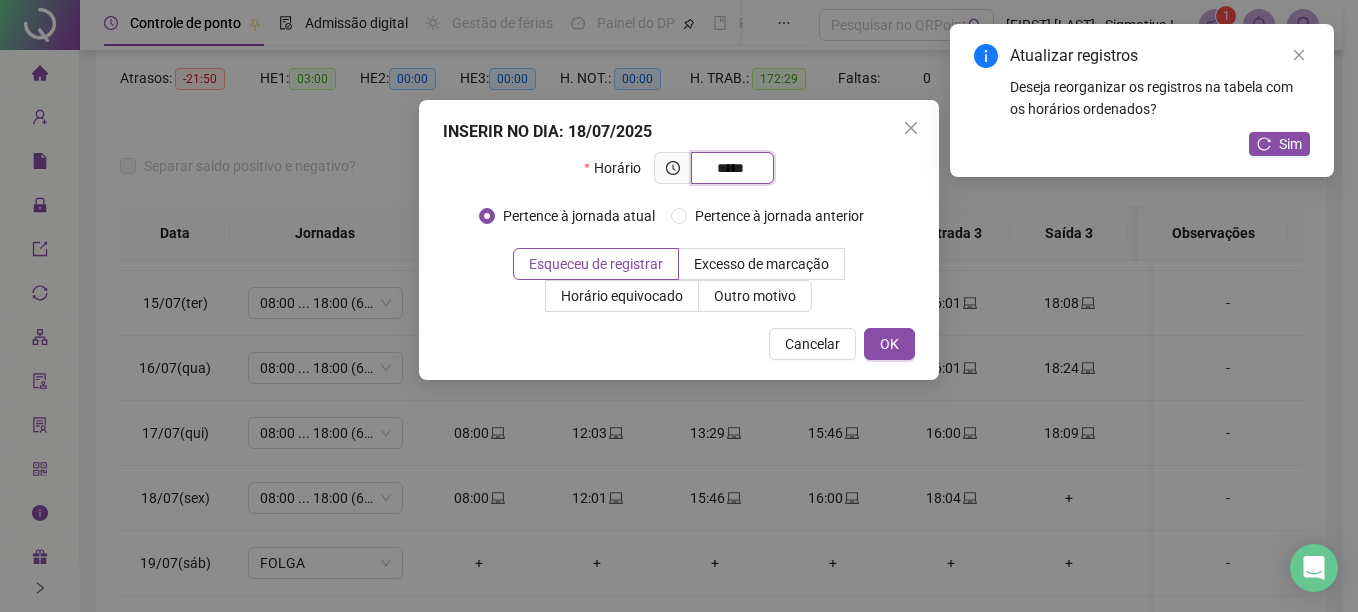type on "*****" 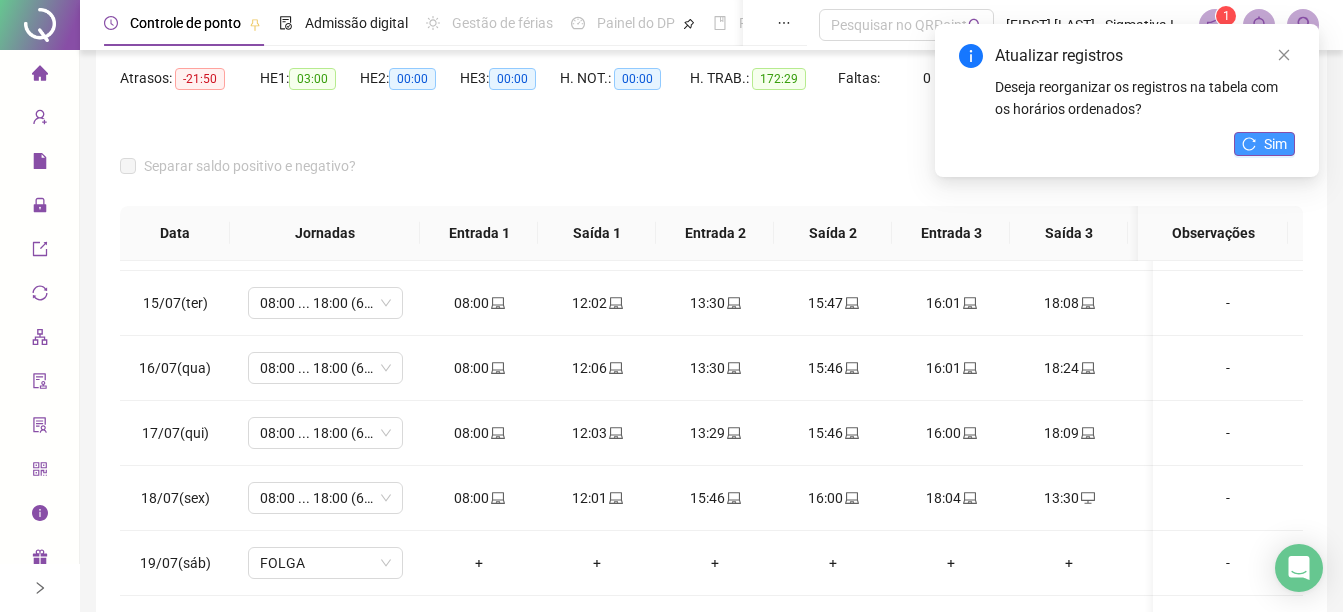 click on "Sim" at bounding box center [1264, 144] 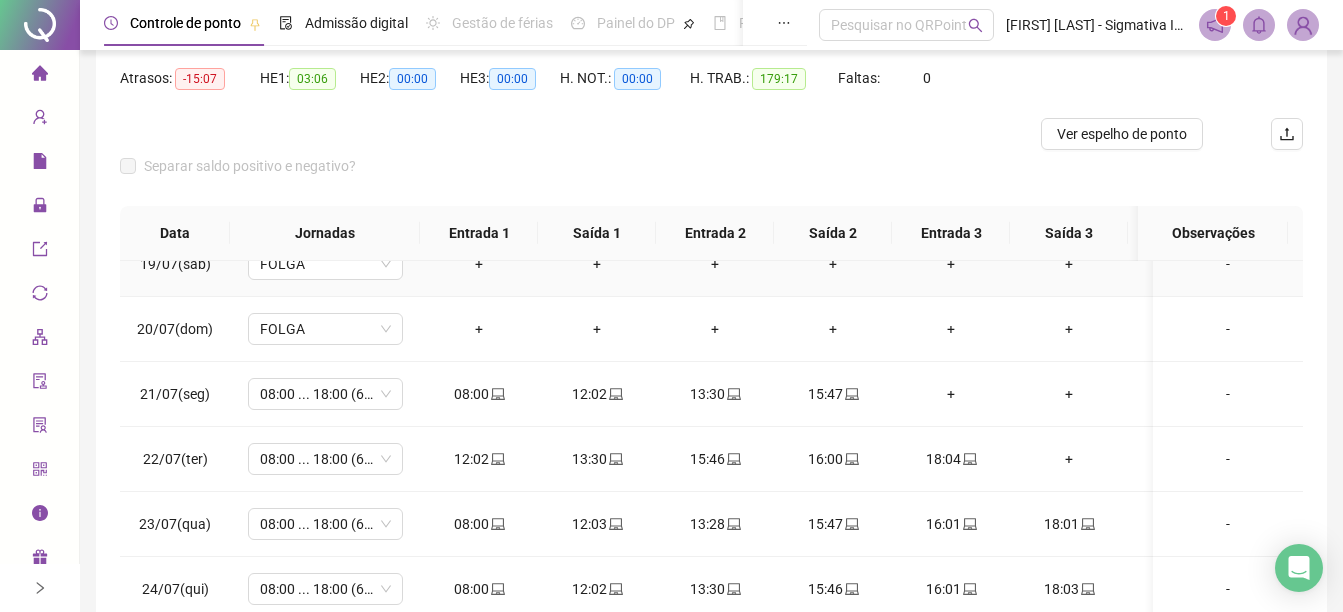scroll, scrollTop: 1200, scrollLeft: 0, axis: vertical 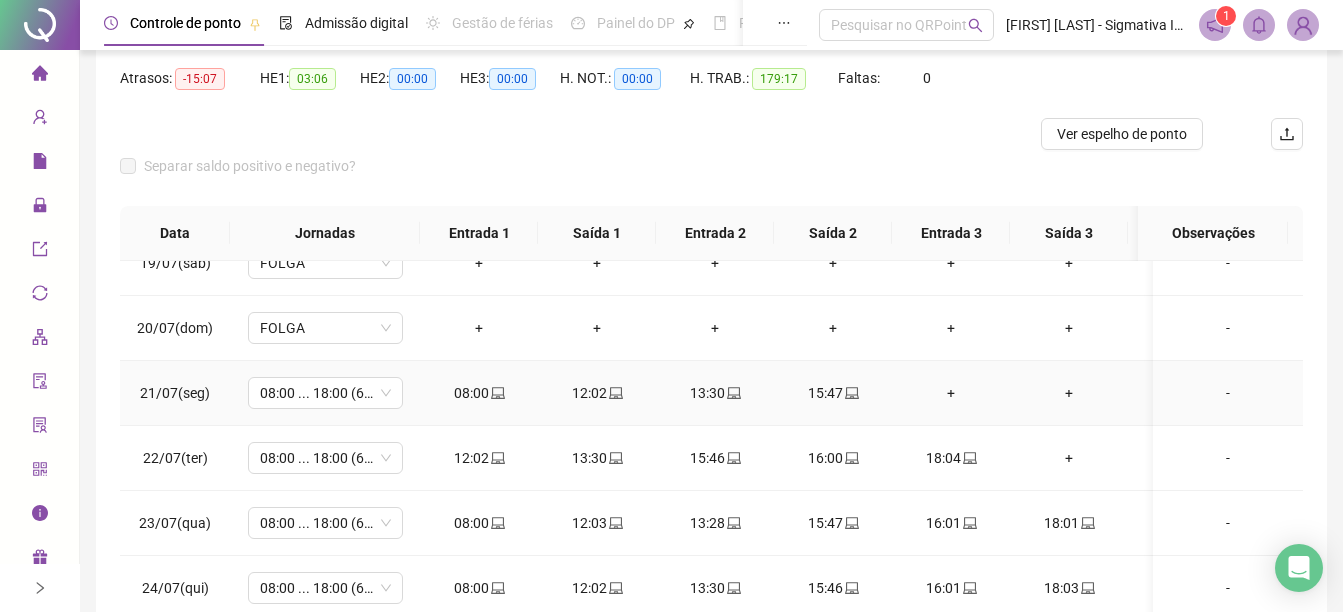 click on "+" at bounding box center (951, 393) 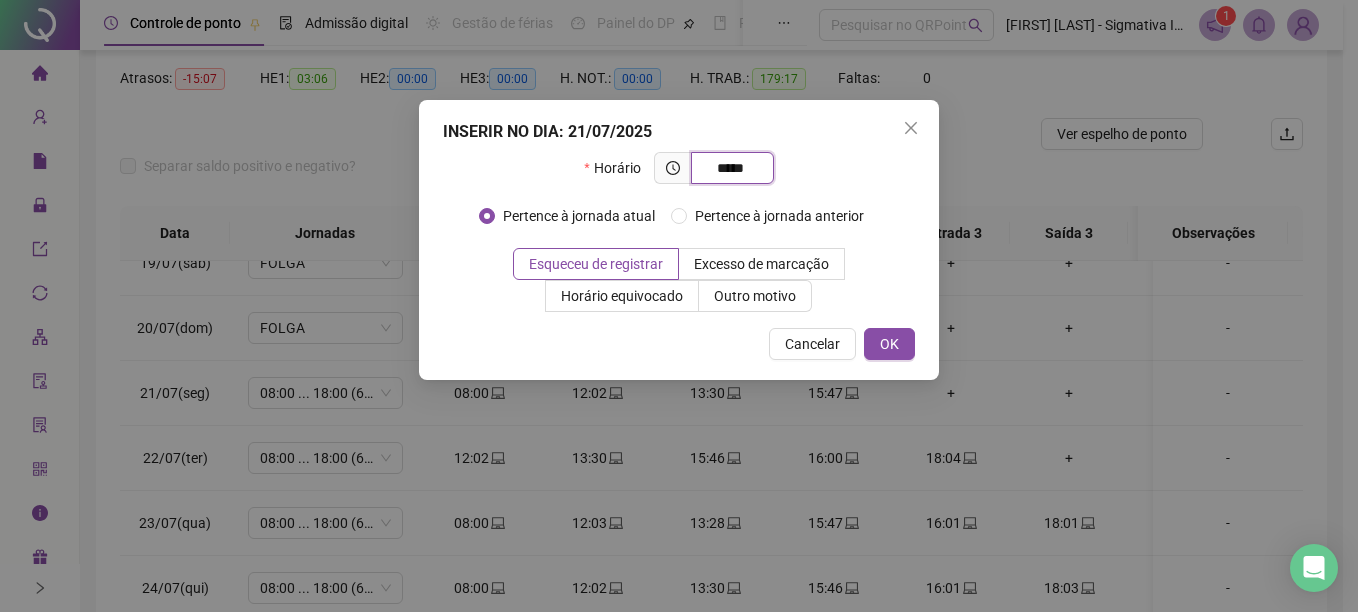type on "*****" 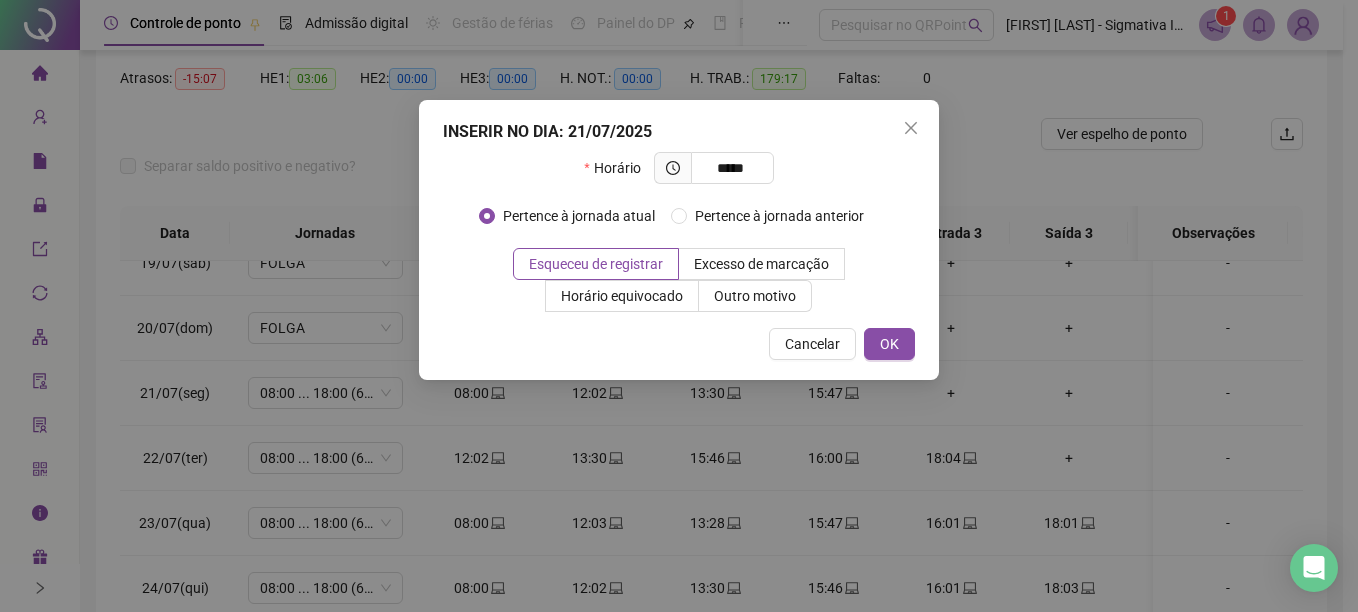 type 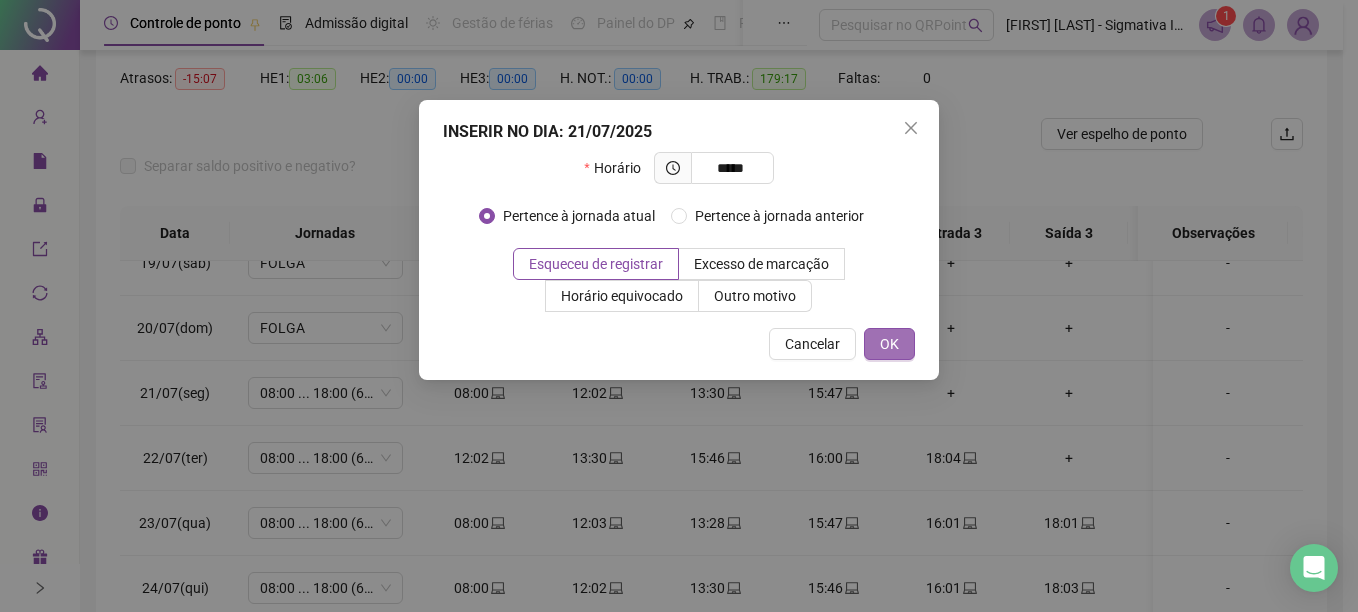 click on "OK" at bounding box center (889, 344) 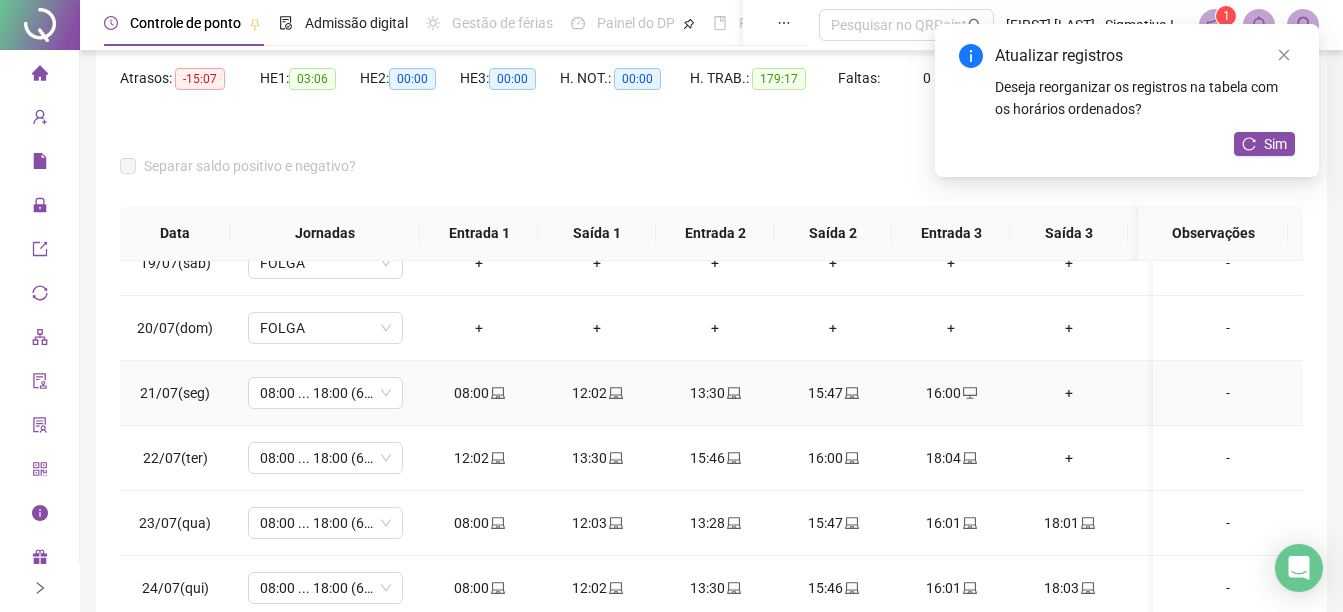 click on "+" at bounding box center (1069, 393) 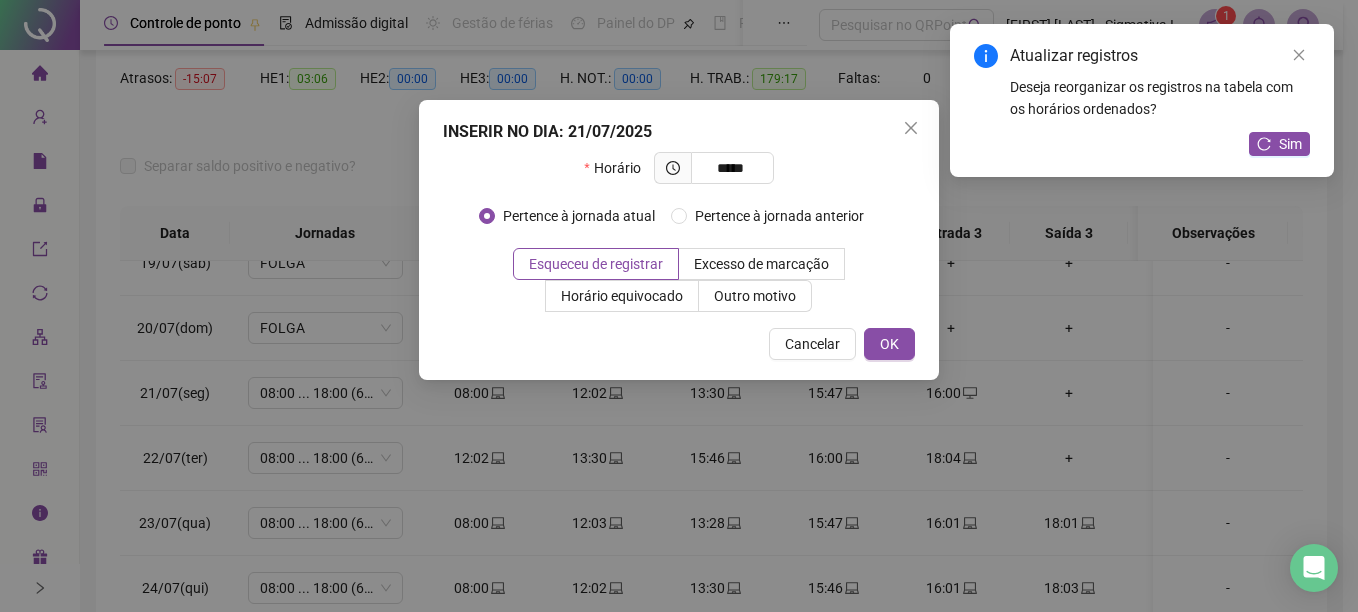 type on "*****" 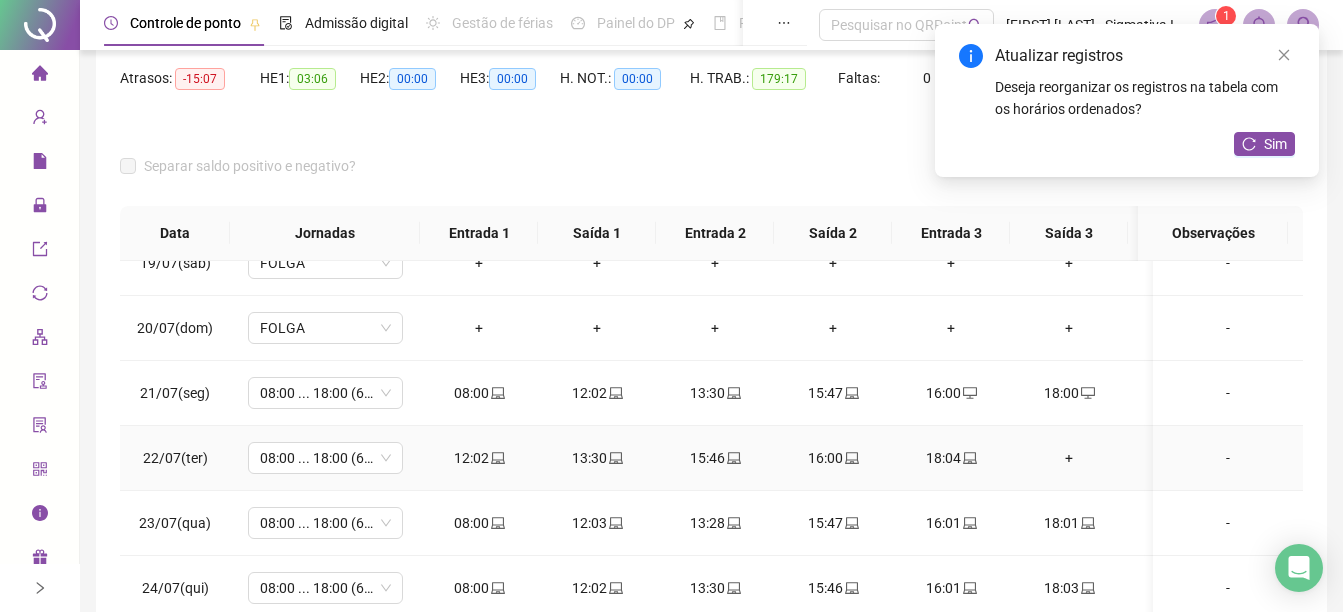click on "+" at bounding box center (1069, 458) 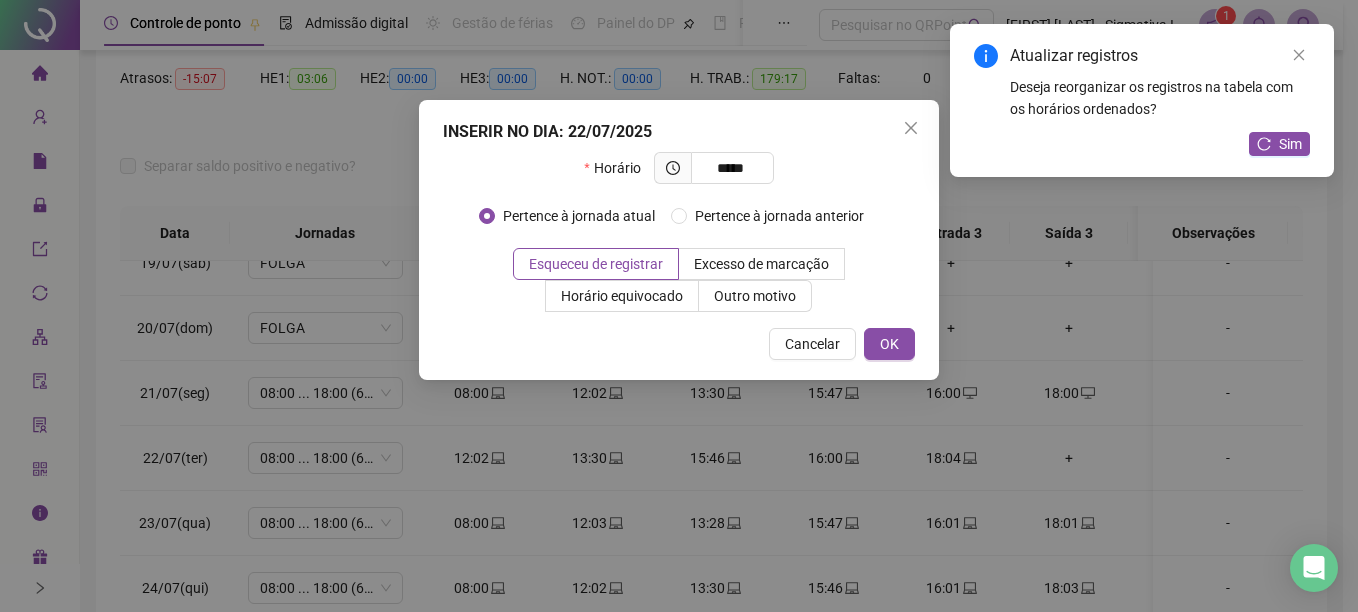 type on "*****" 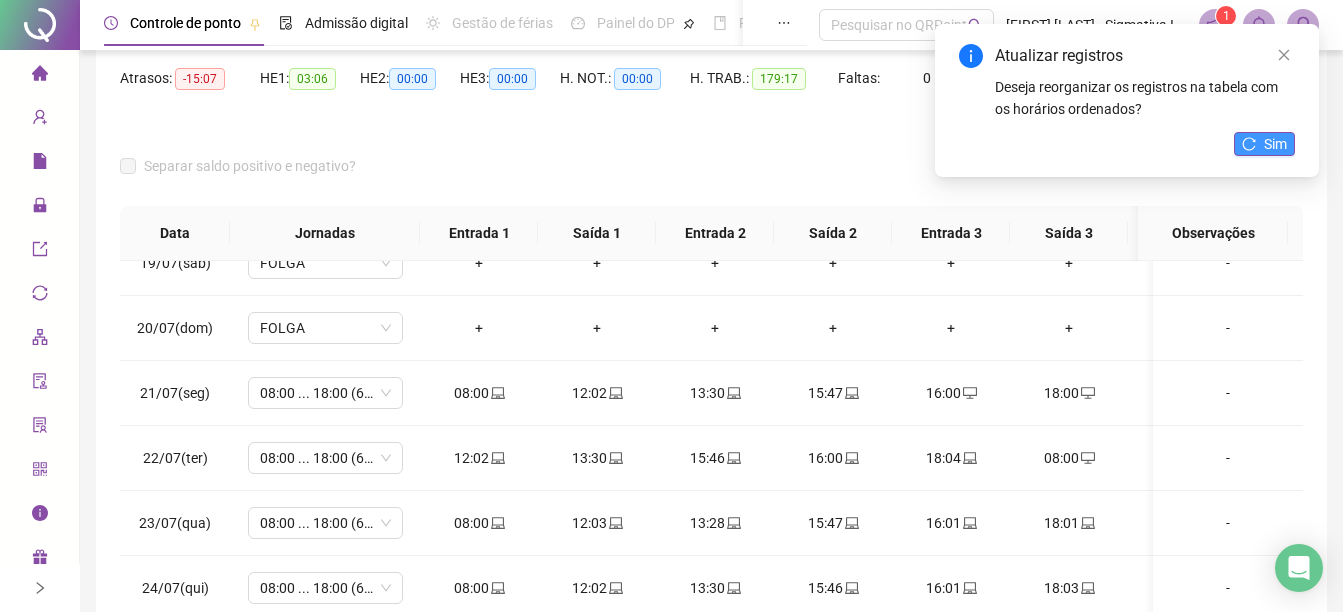 click on "Sim" at bounding box center [1275, 144] 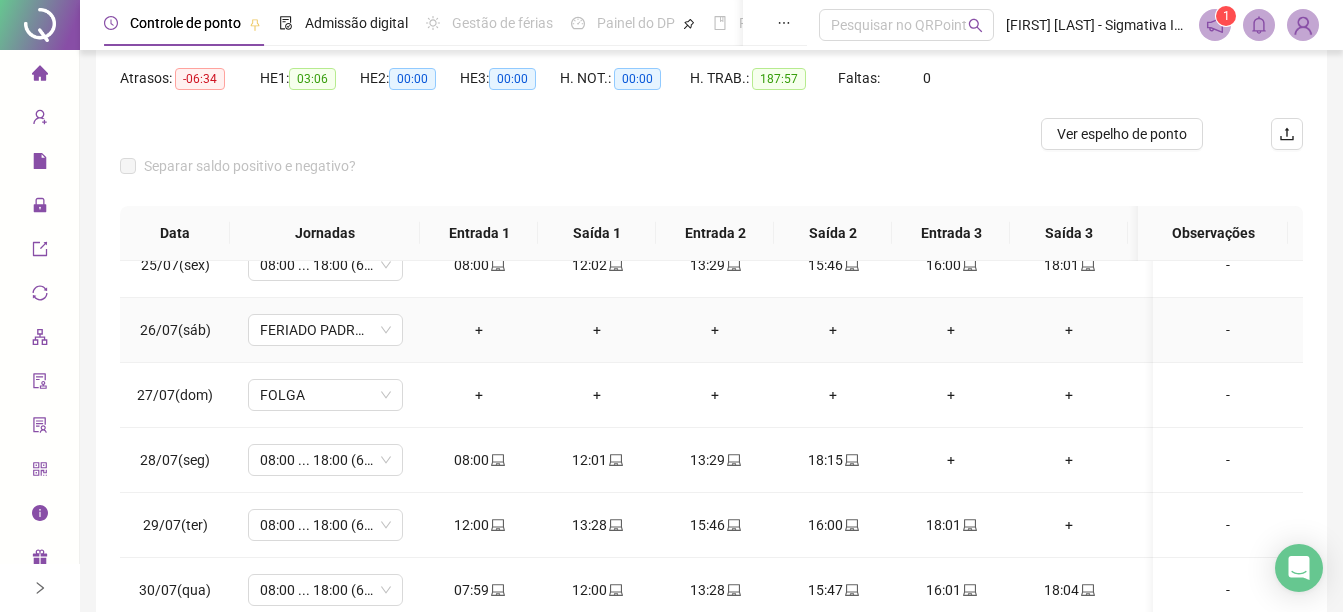 scroll, scrollTop: 1603, scrollLeft: 0, axis: vertical 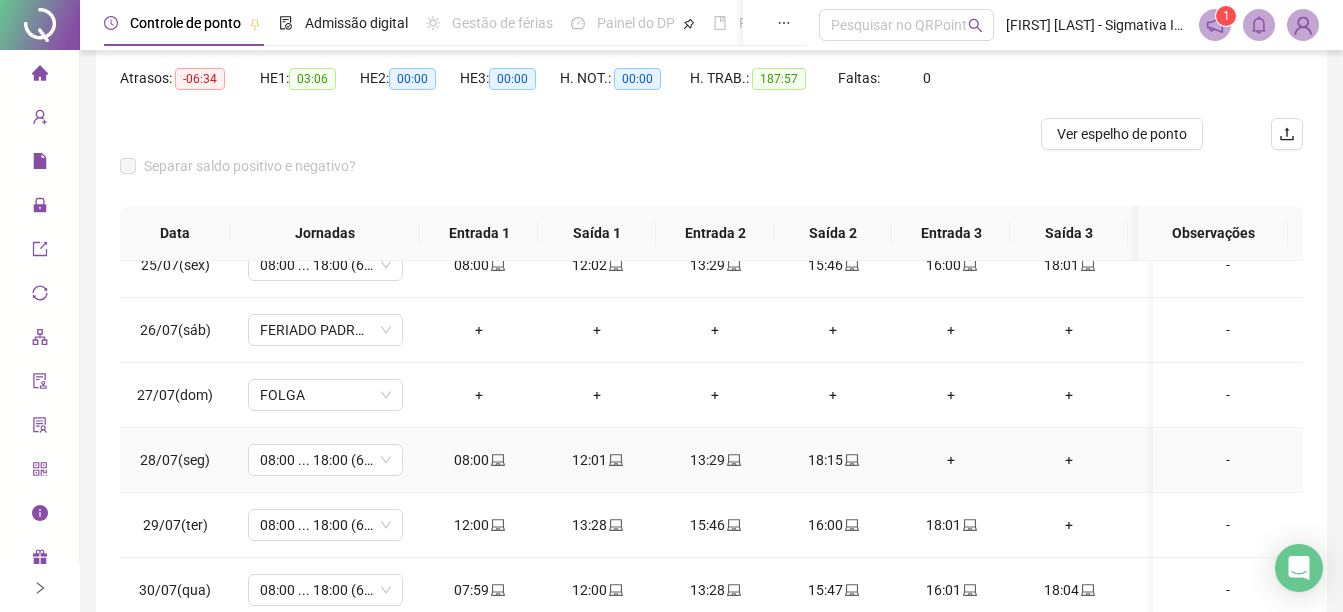 click on "+" at bounding box center [951, 460] 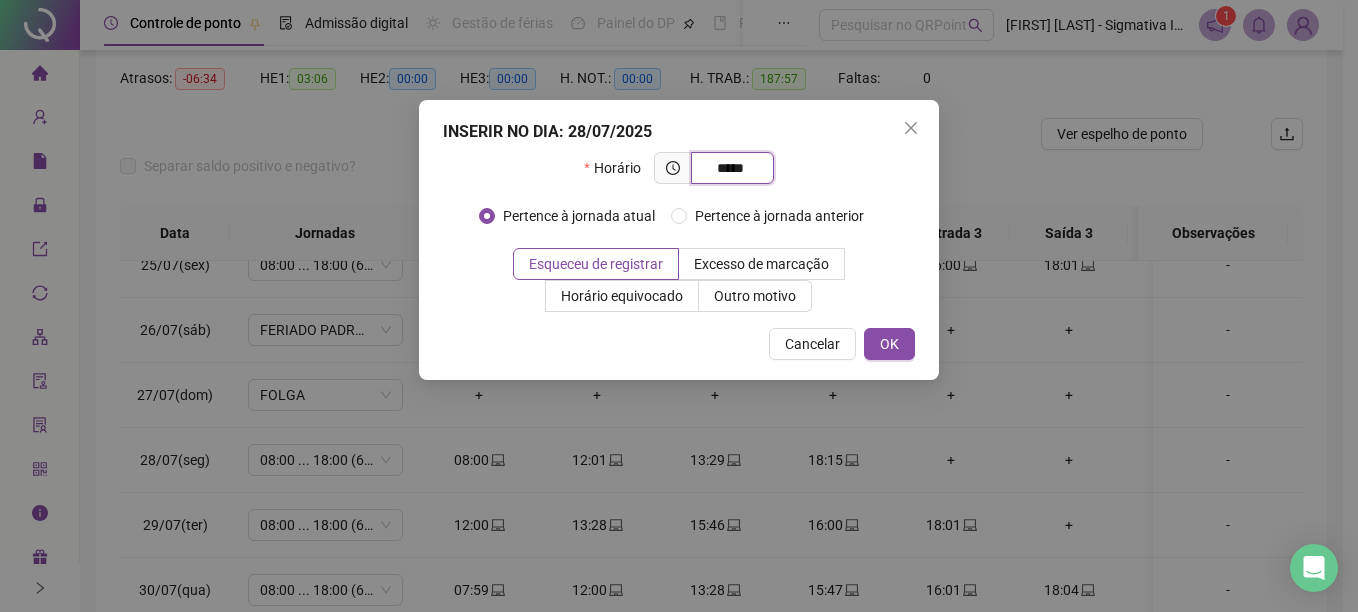 type on "*****" 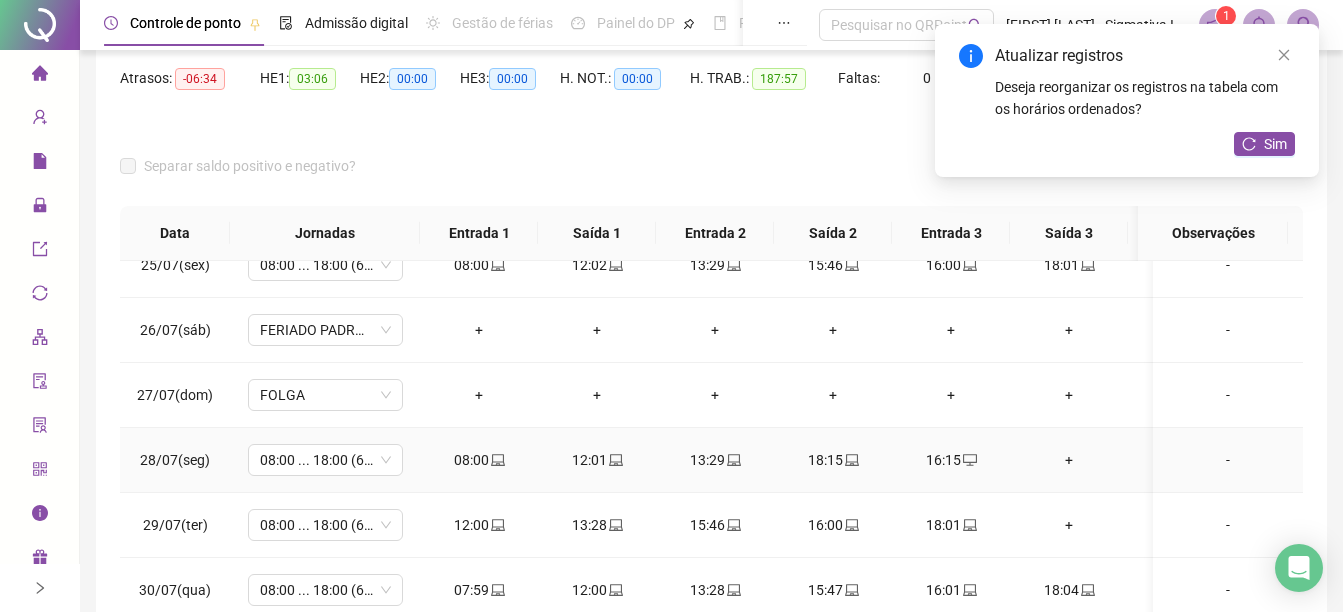 click on "+" at bounding box center (1069, 460) 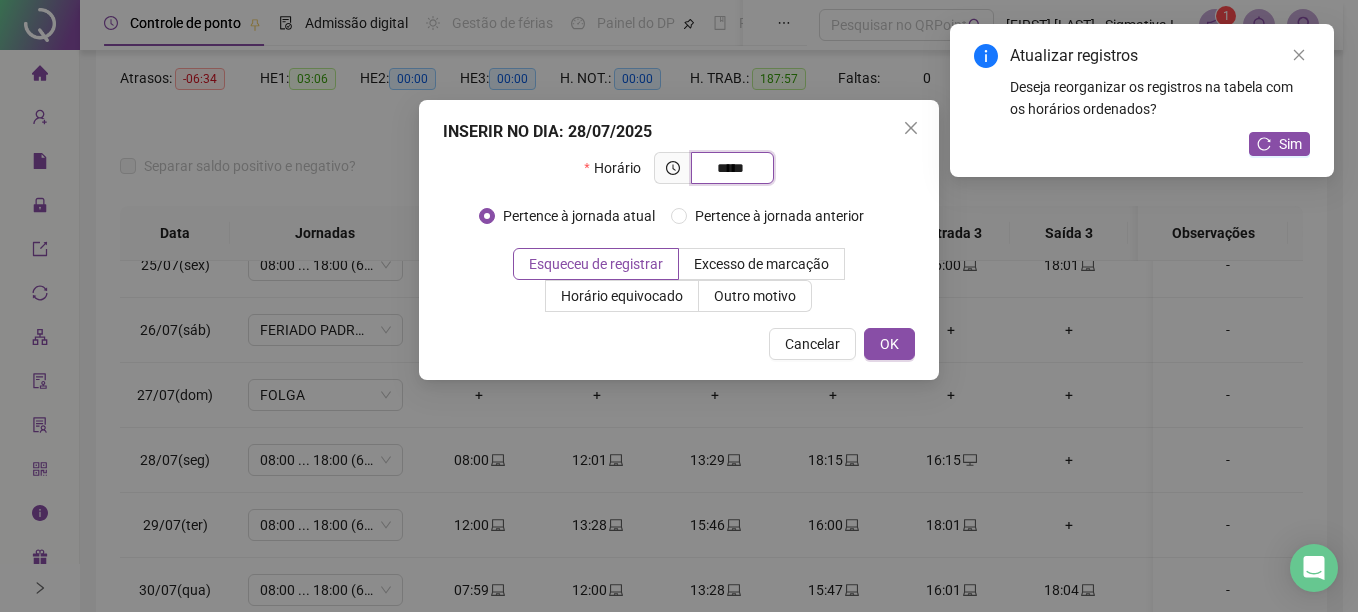type on "*****" 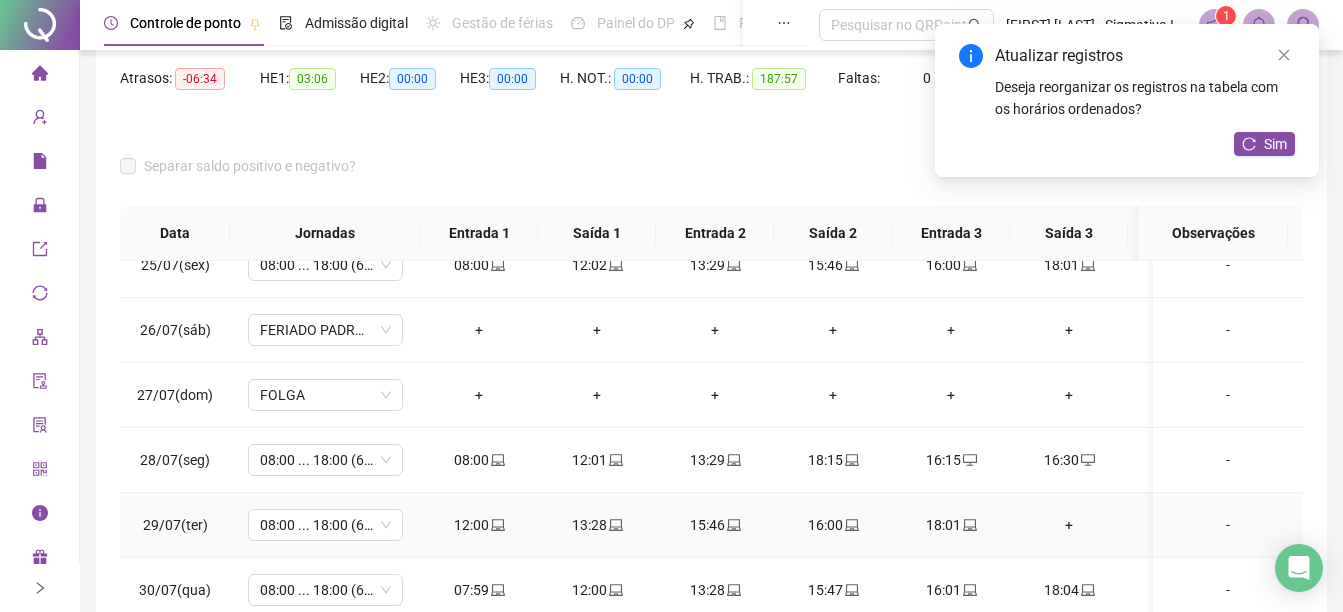 click on "+" at bounding box center [1069, 525] 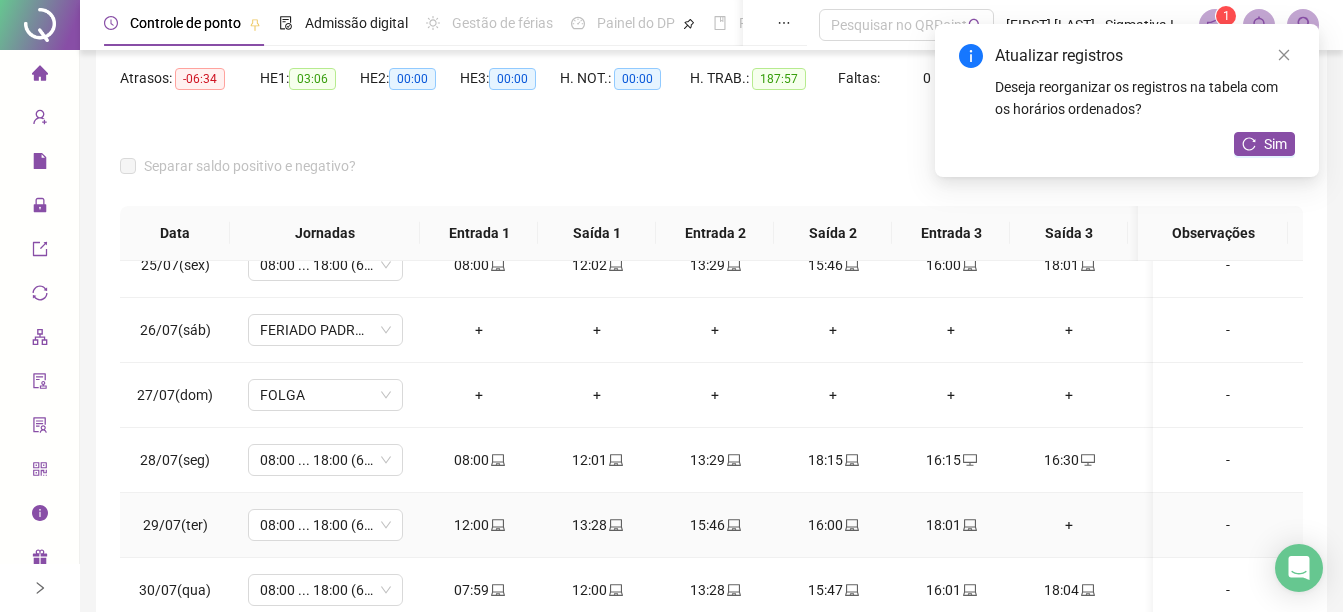 click on "+" at bounding box center (1069, 525) 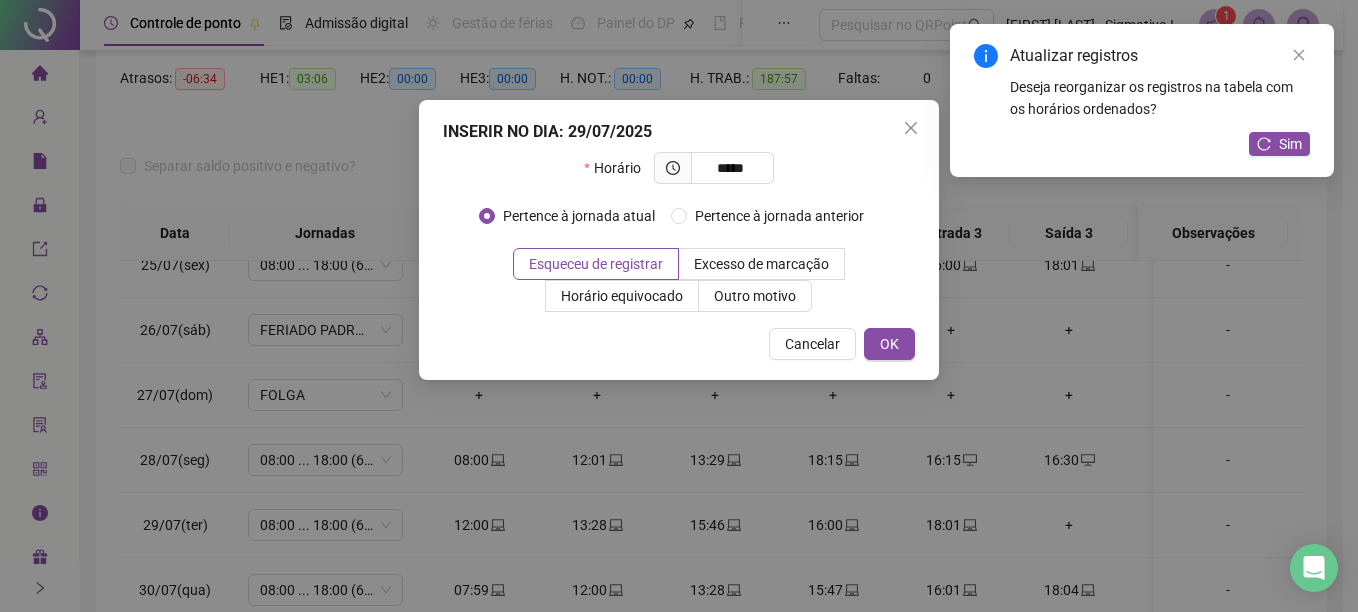 type on "*****" 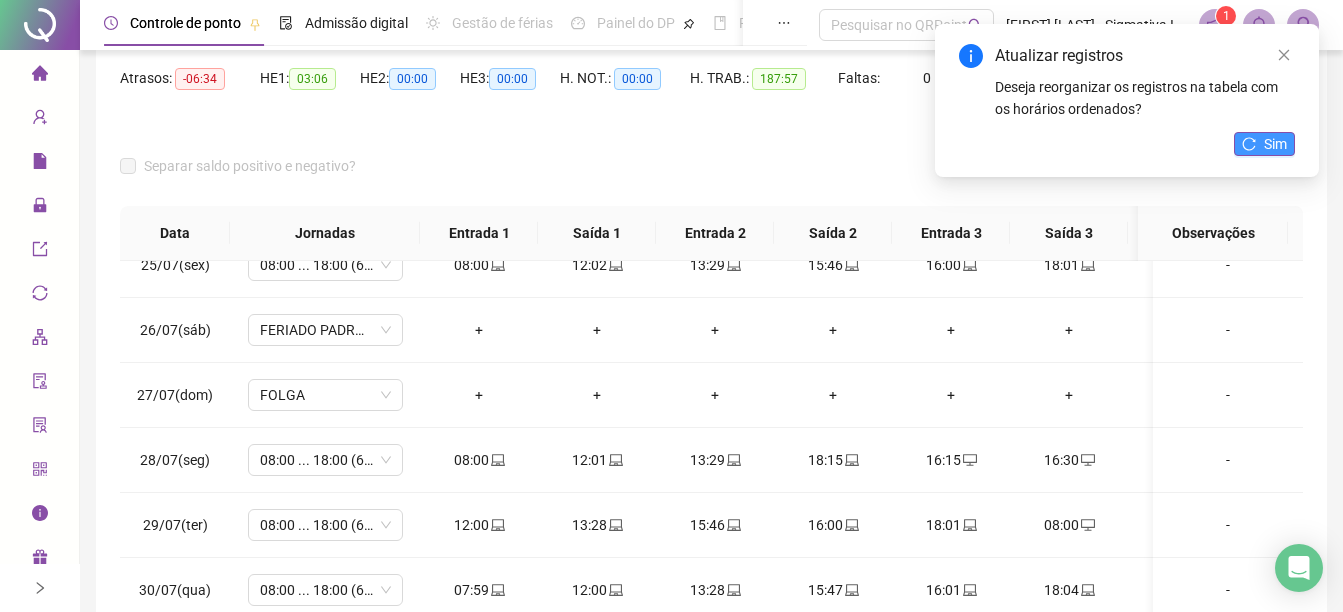 drag, startPoint x: 1263, startPoint y: 149, endPoint x: 1264, endPoint y: 128, distance: 21.023796 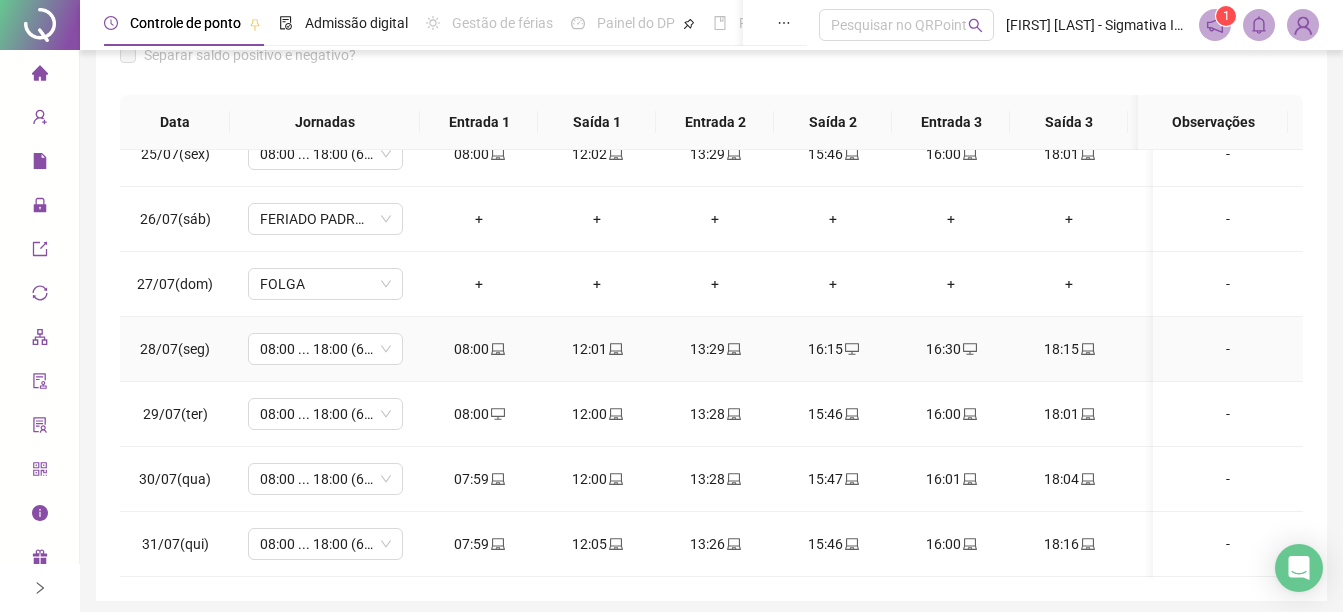 scroll, scrollTop: 386, scrollLeft: 0, axis: vertical 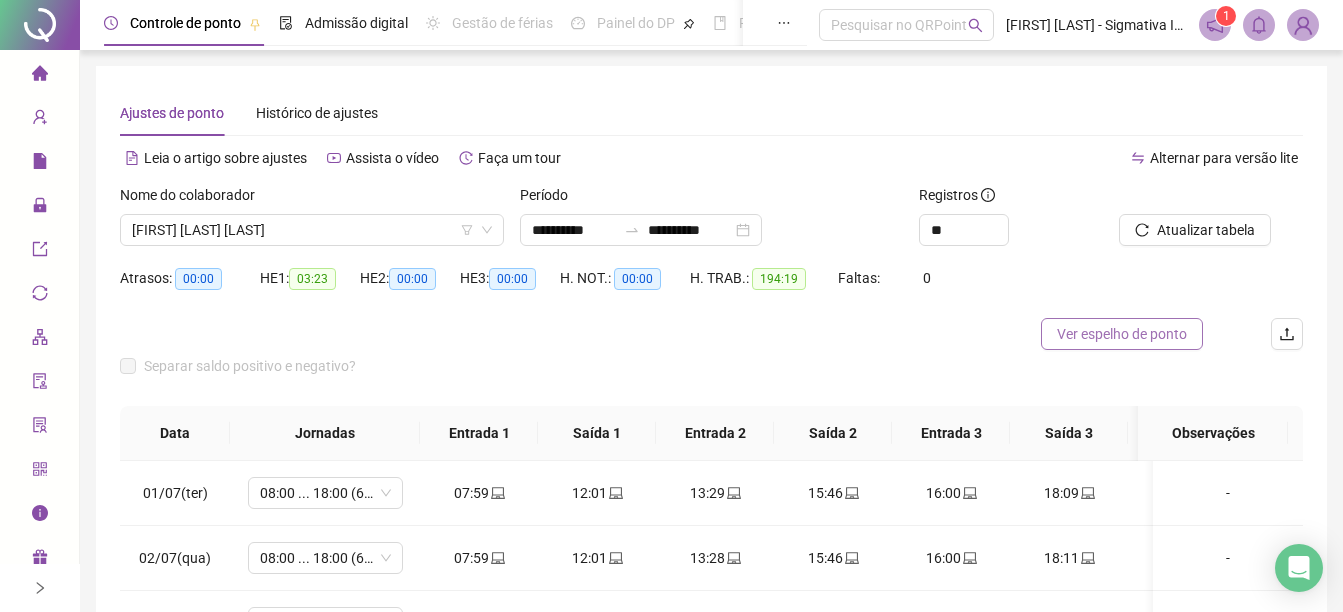 click on "Ver espelho de ponto" at bounding box center (1122, 334) 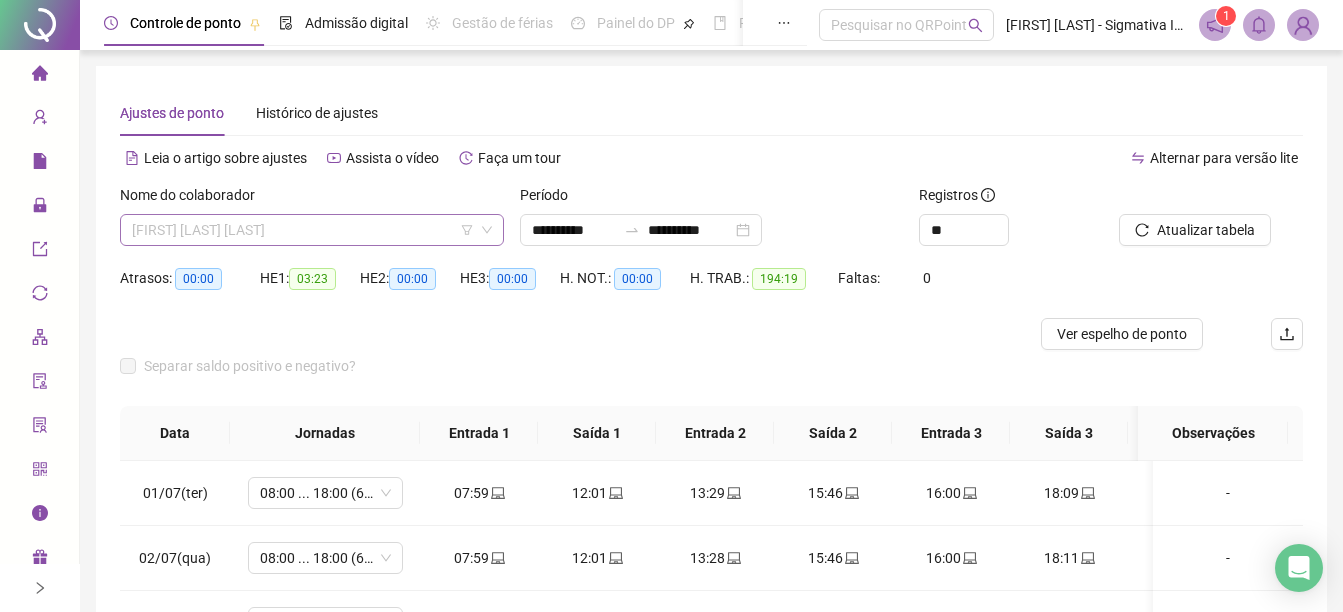 click on "[FIRST] [LAST] [LAST]" at bounding box center (312, 230) 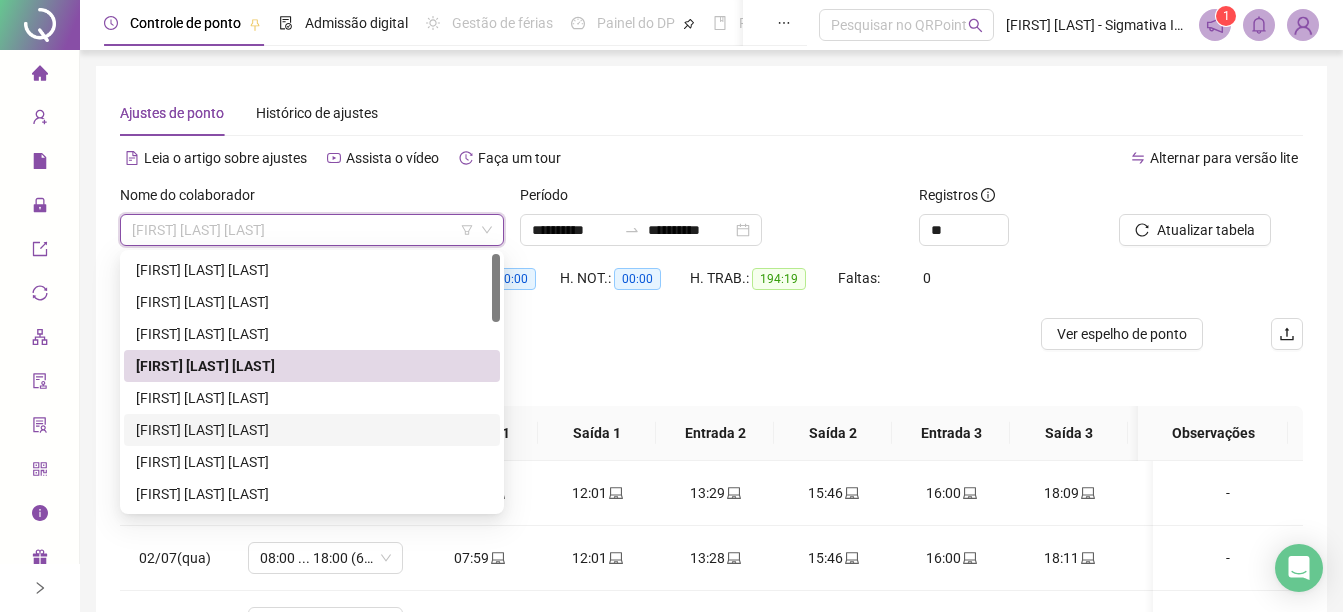 click on "[FIRST] [LAST] [LAST]" at bounding box center [312, 430] 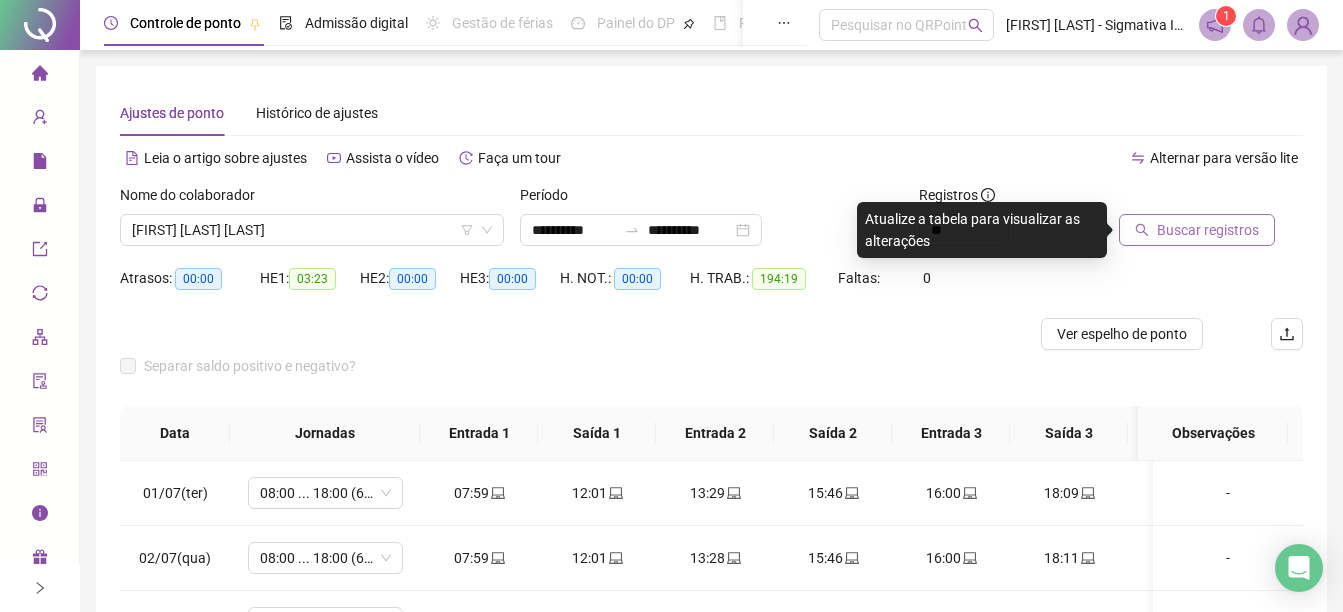 click on "Buscar registros" at bounding box center [1208, 230] 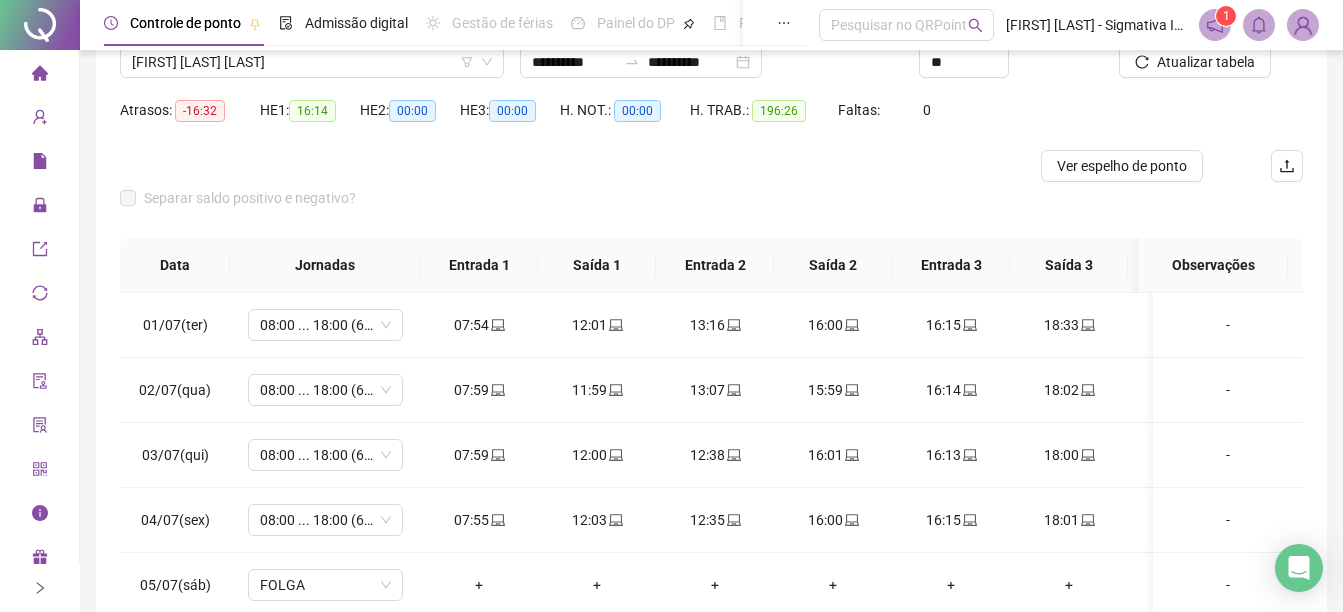 scroll, scrollTop: 200, scrollLeft: 0, axis: vertical 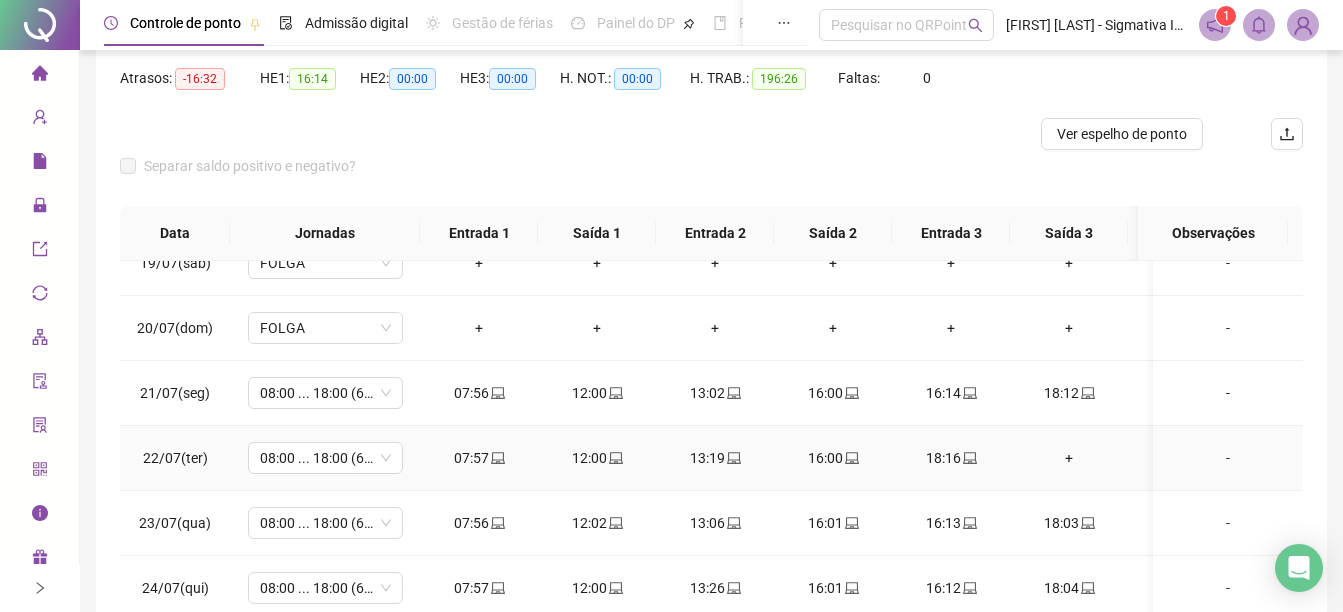 click on "+" at bounding box center [1069, 458] 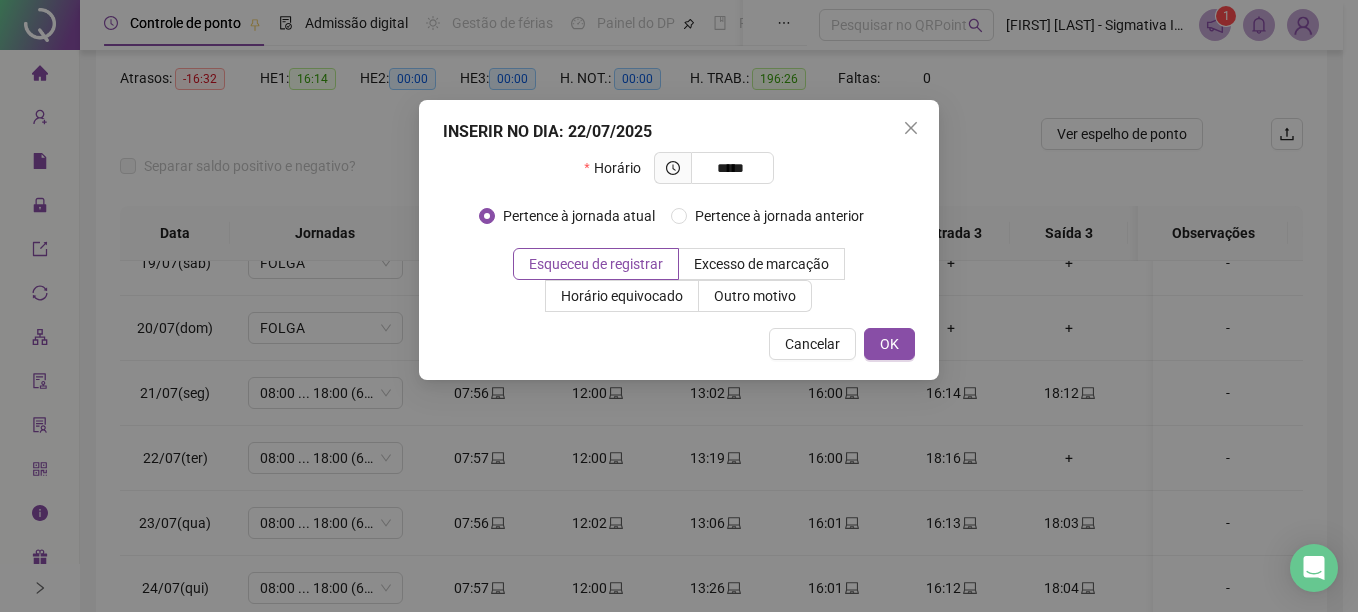 type on "*****" 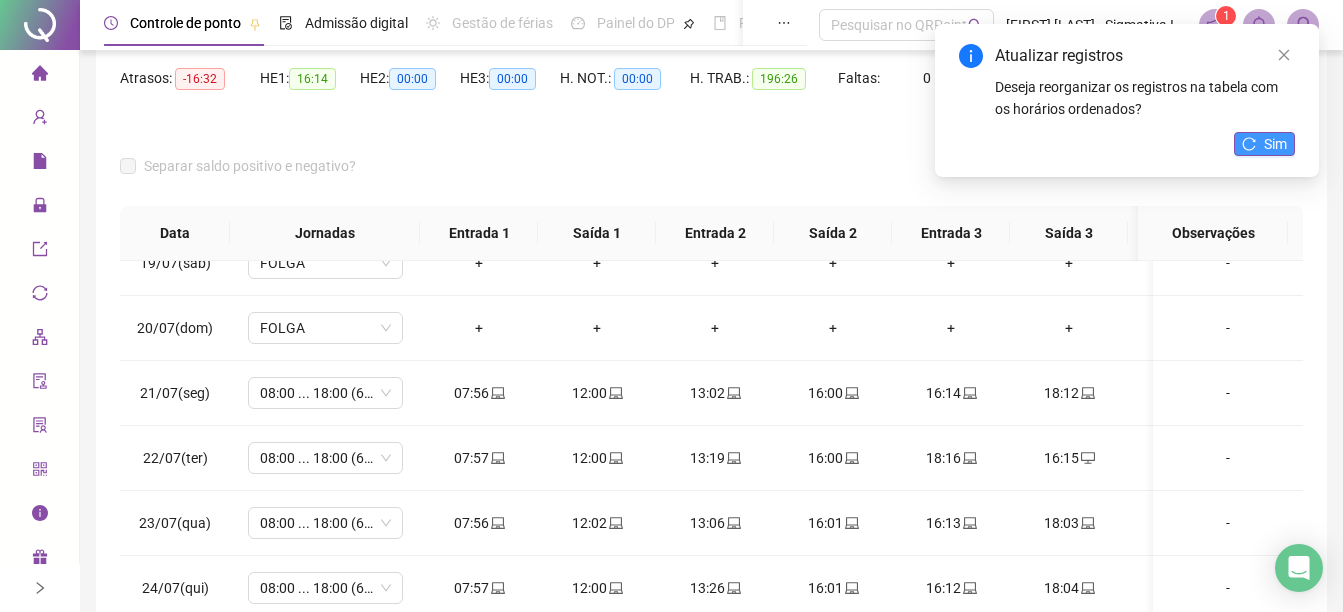 click on "Sim" at bounding box center [1264, 144] 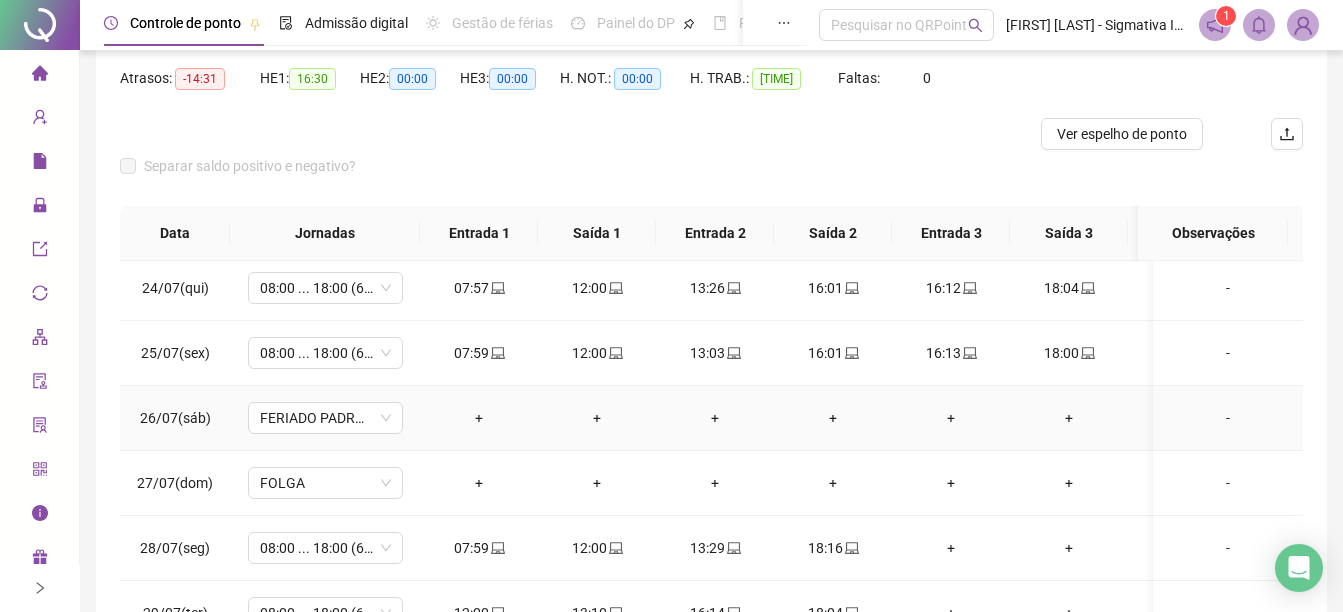 scroll, scrollTop: 1603, scrollLeft: 0, axis: vertical 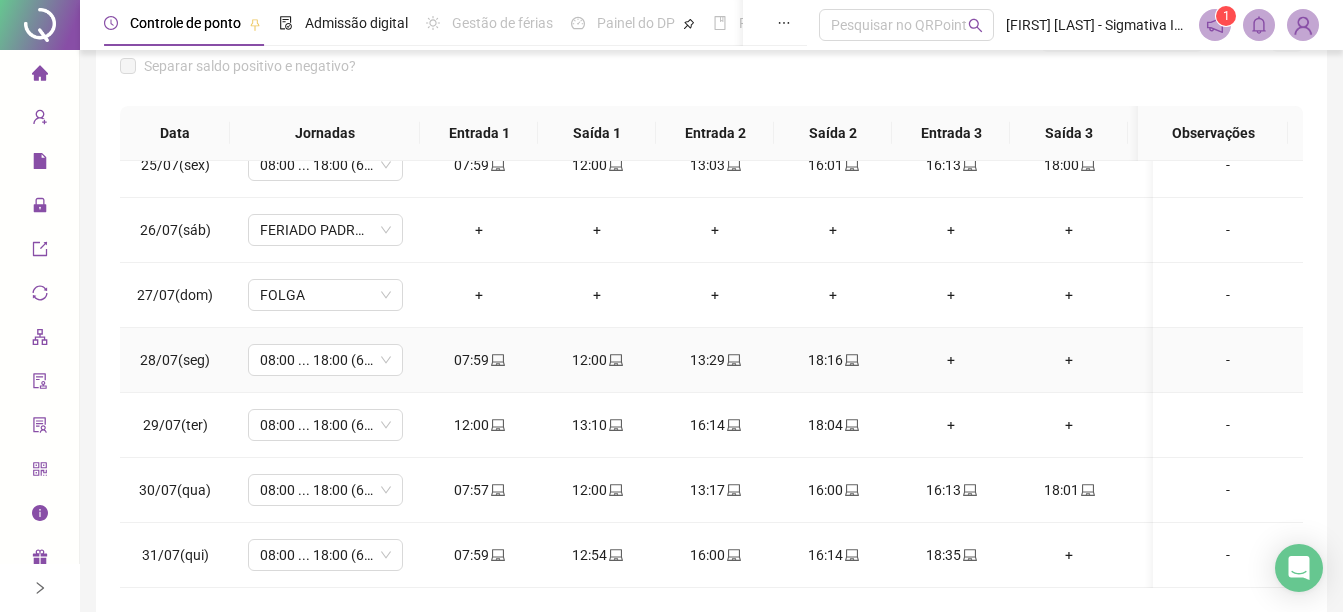 click on "+" at bounding box center (951, 360) 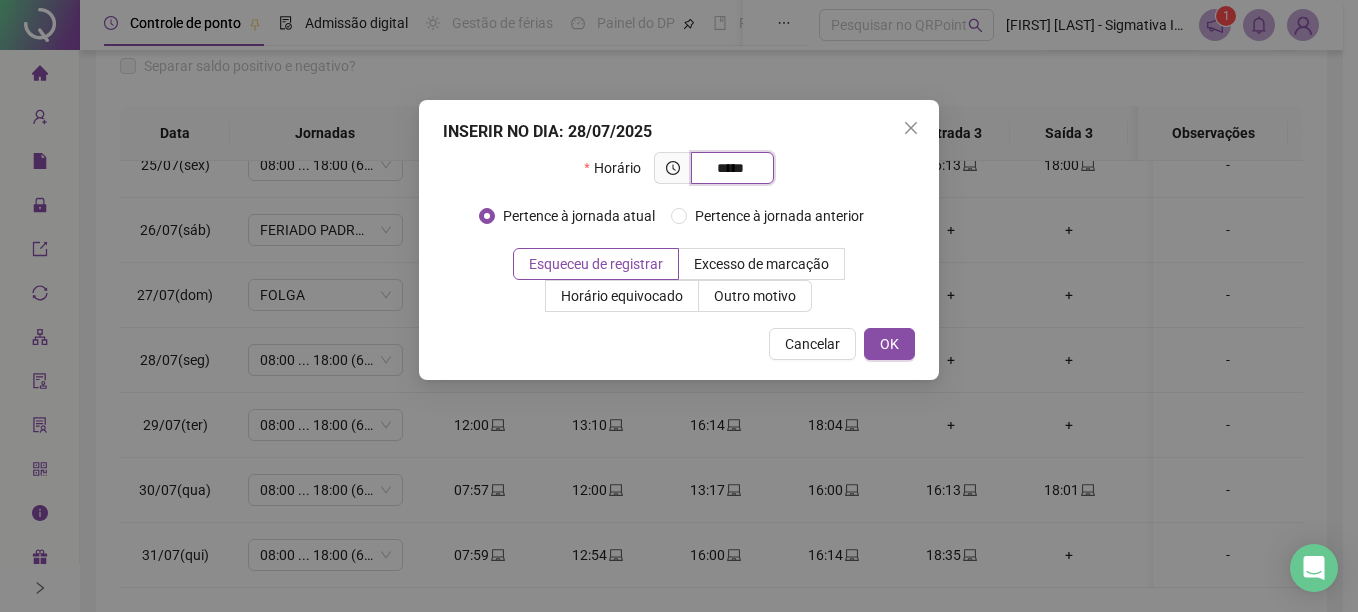type on "*****" 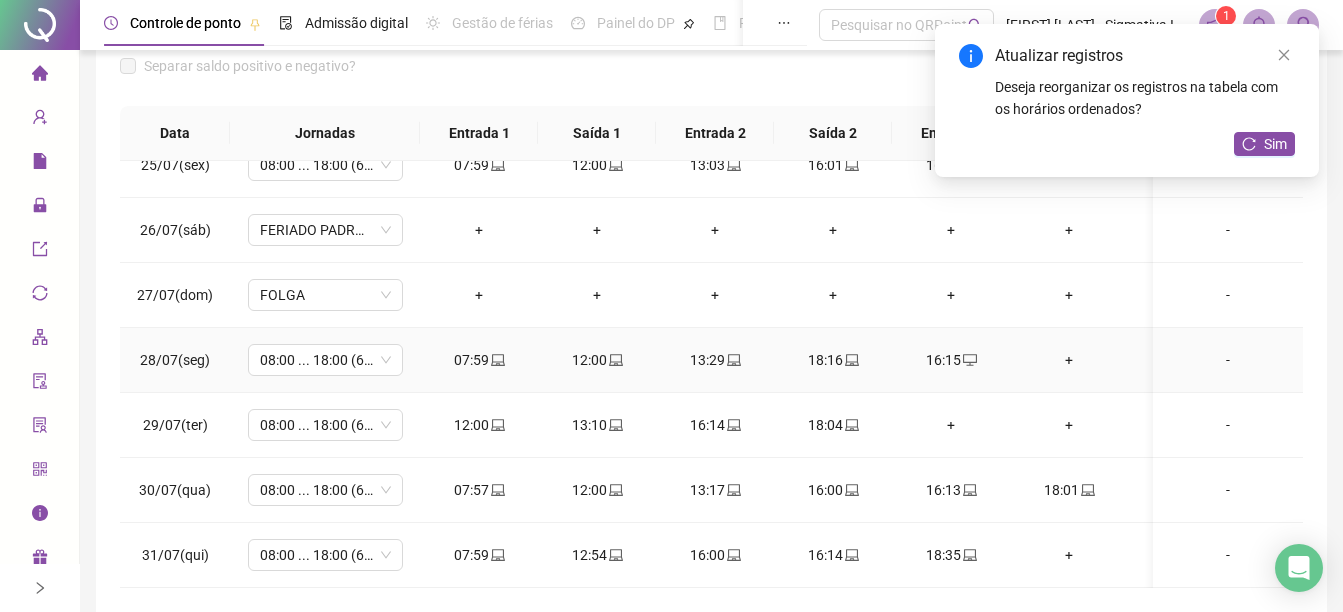 click on "+" at bounding box center (1069, 360) 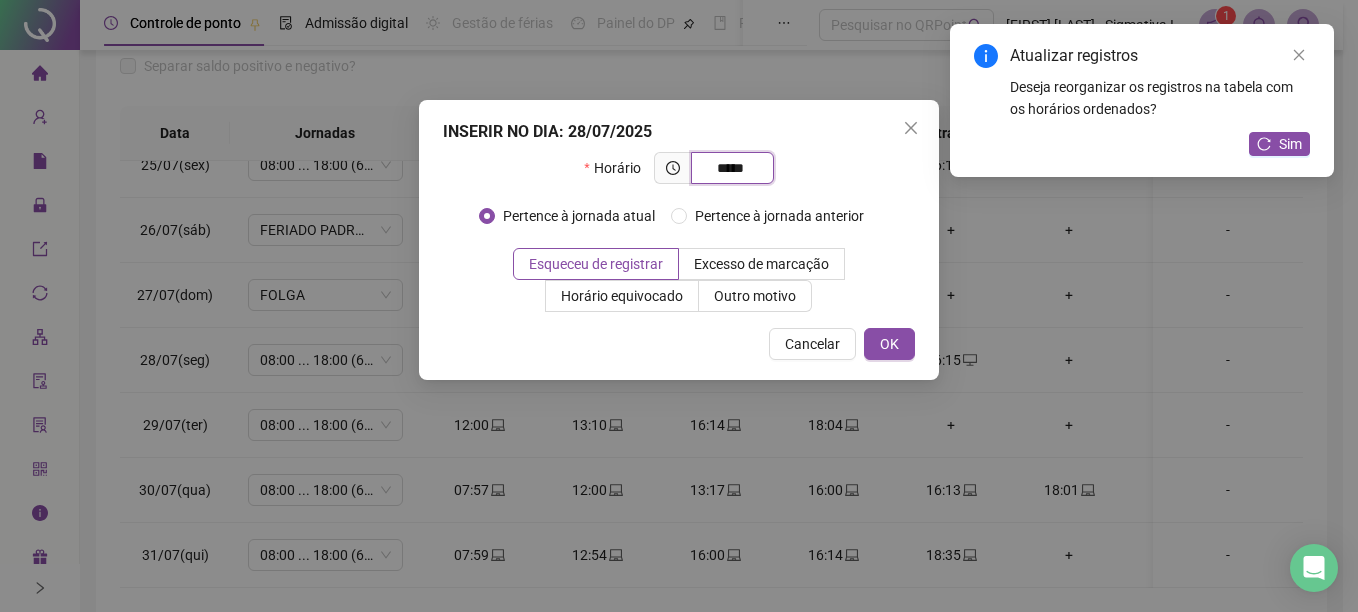type on "*****" 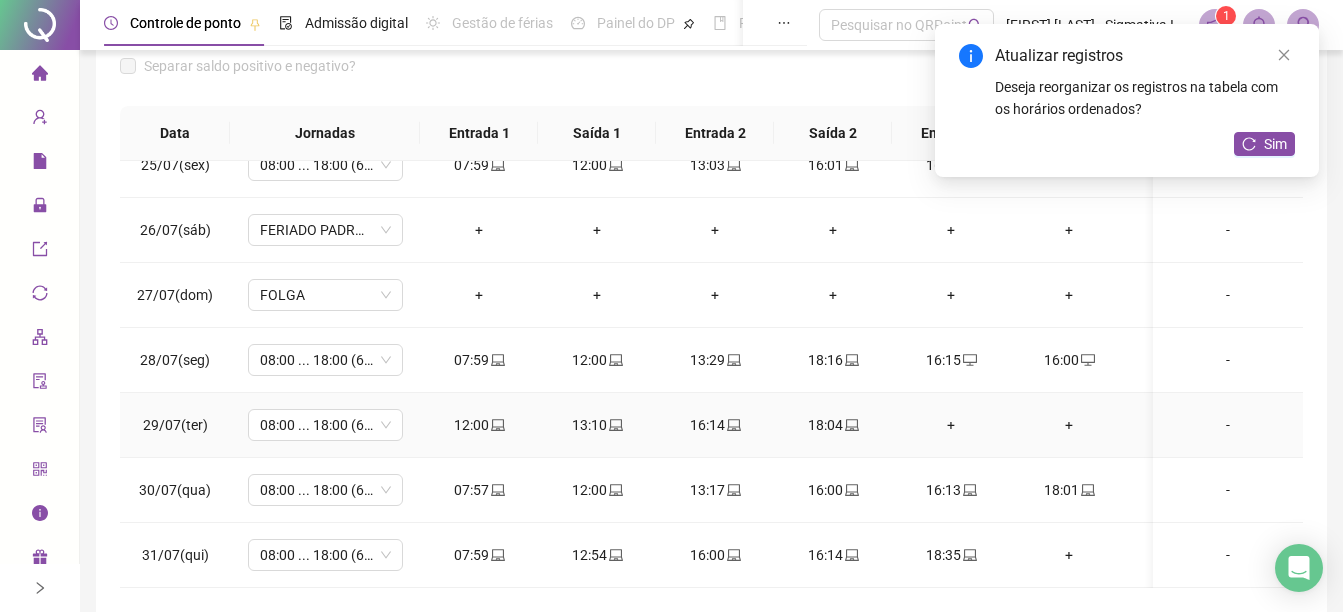 click on "+" at bounding box center (951, 425) 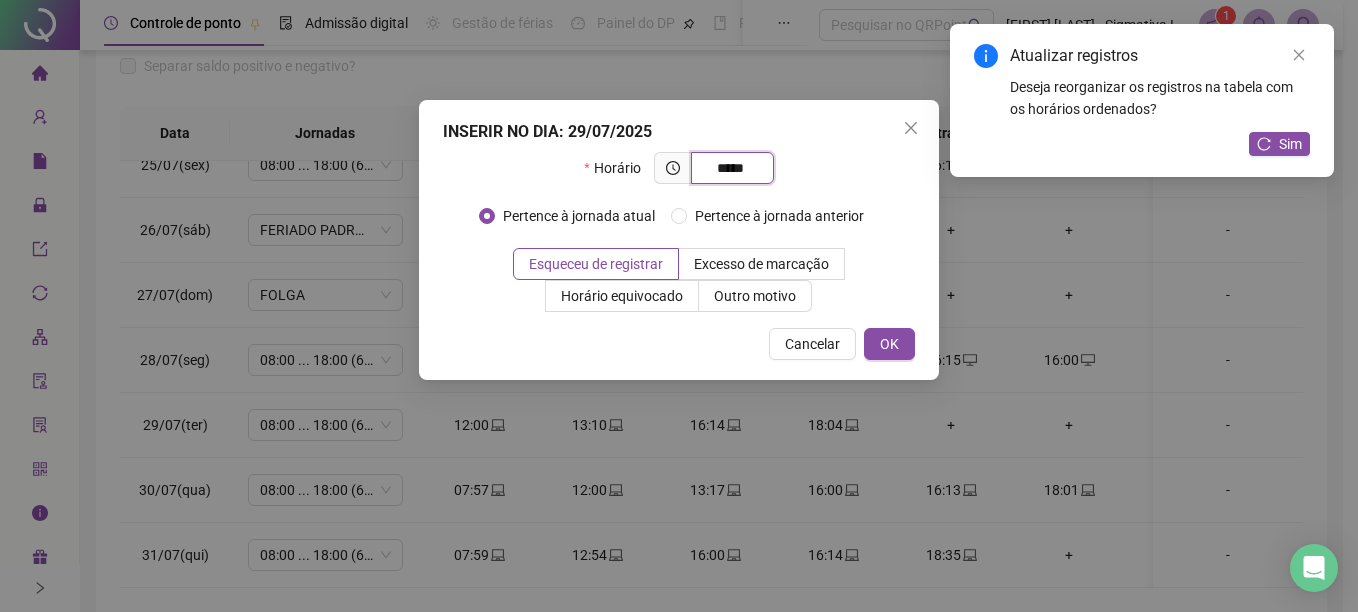 type on "*****" 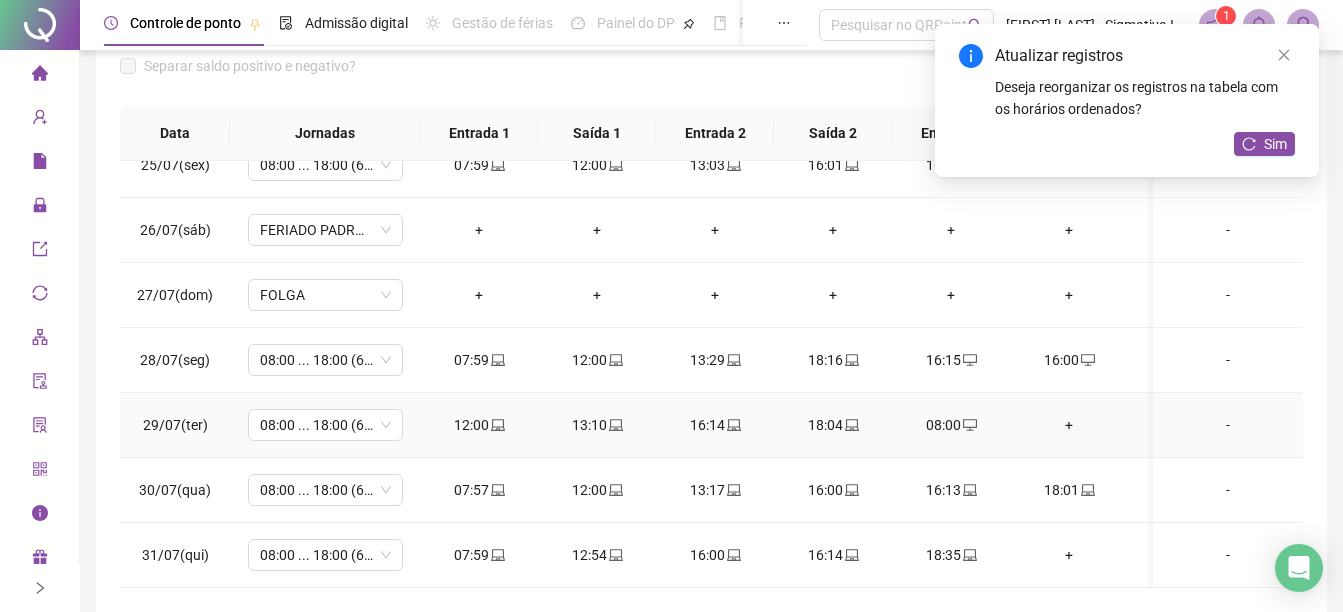 click on "+" at bounding box center (1069, 425) 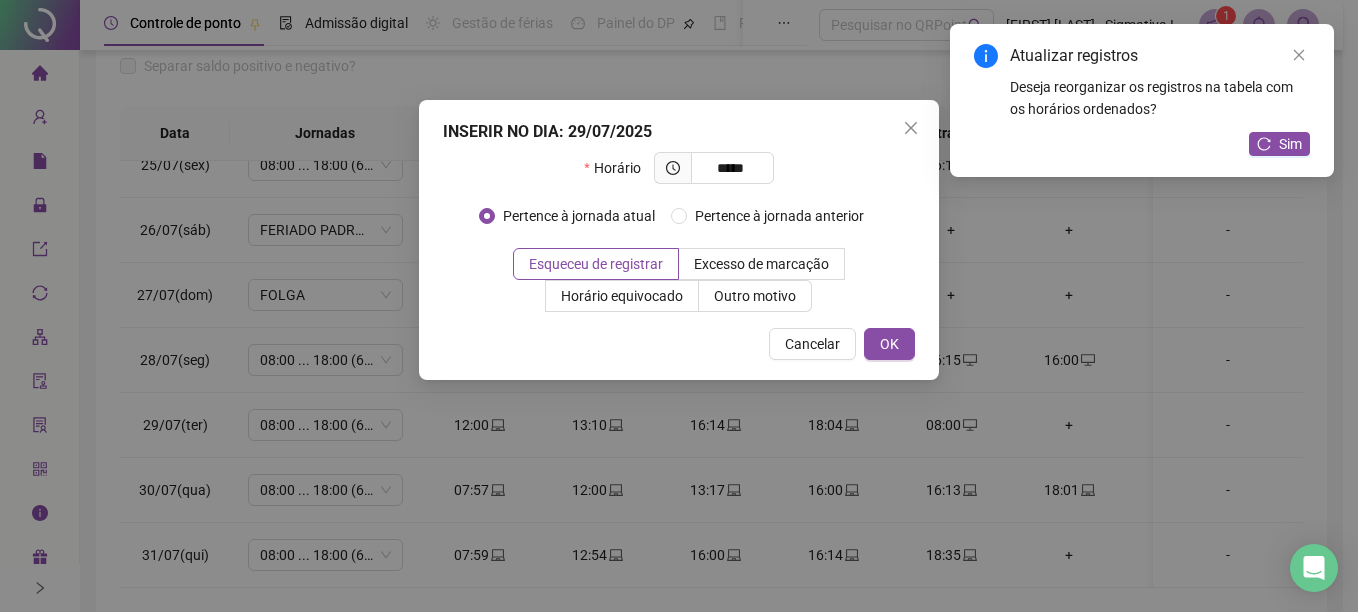 type on "*****" 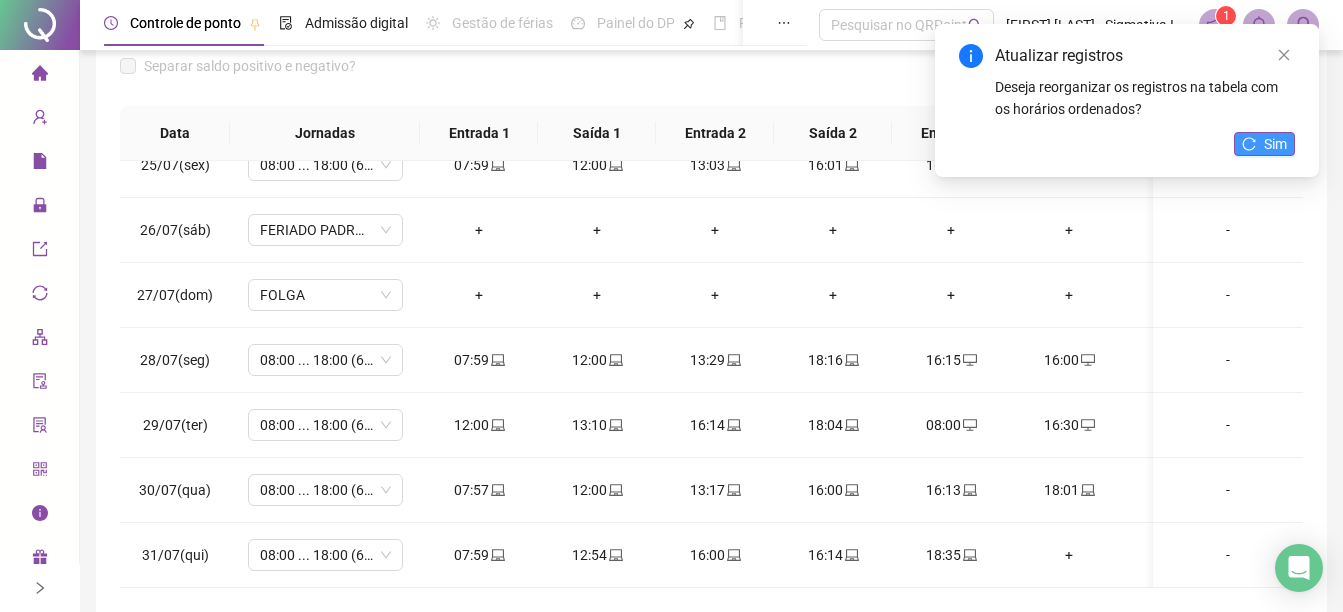 click 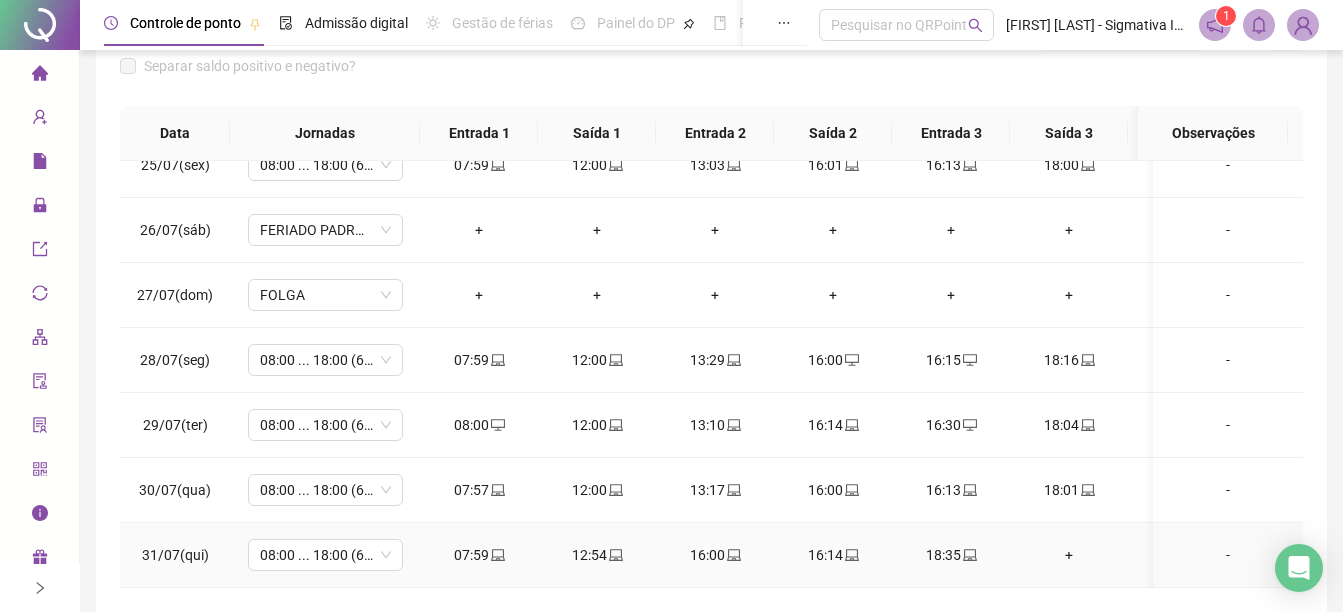 click on "+" at bounding box center (1069, 555) 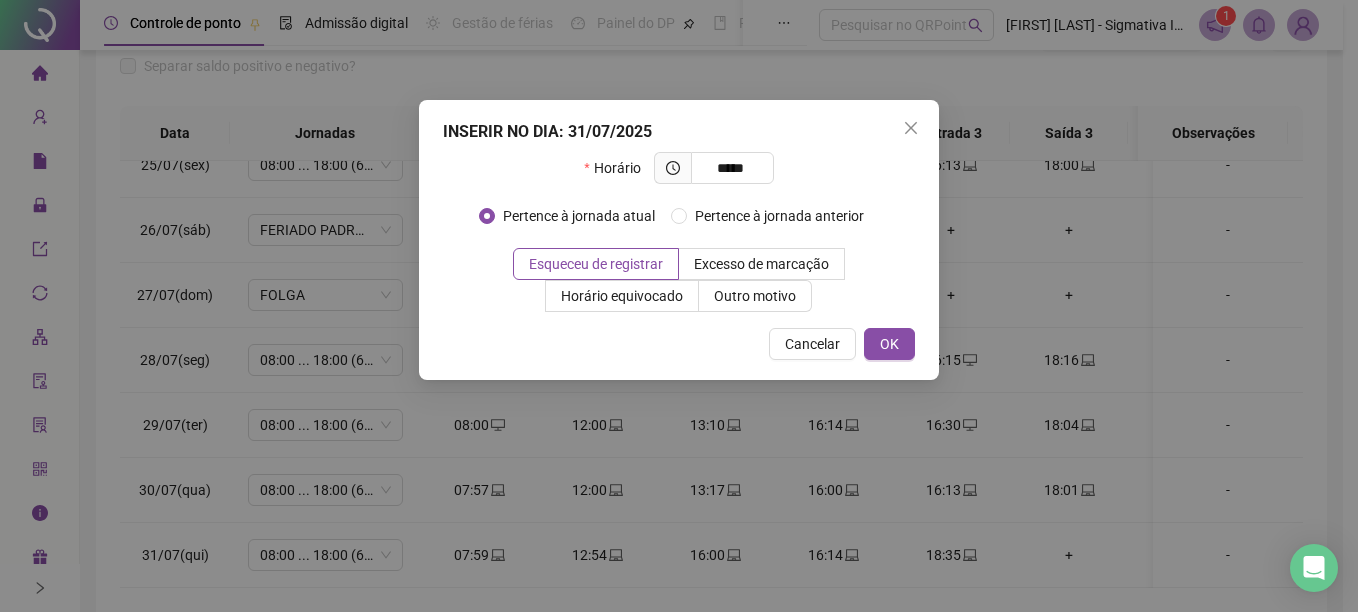 type on "*****" 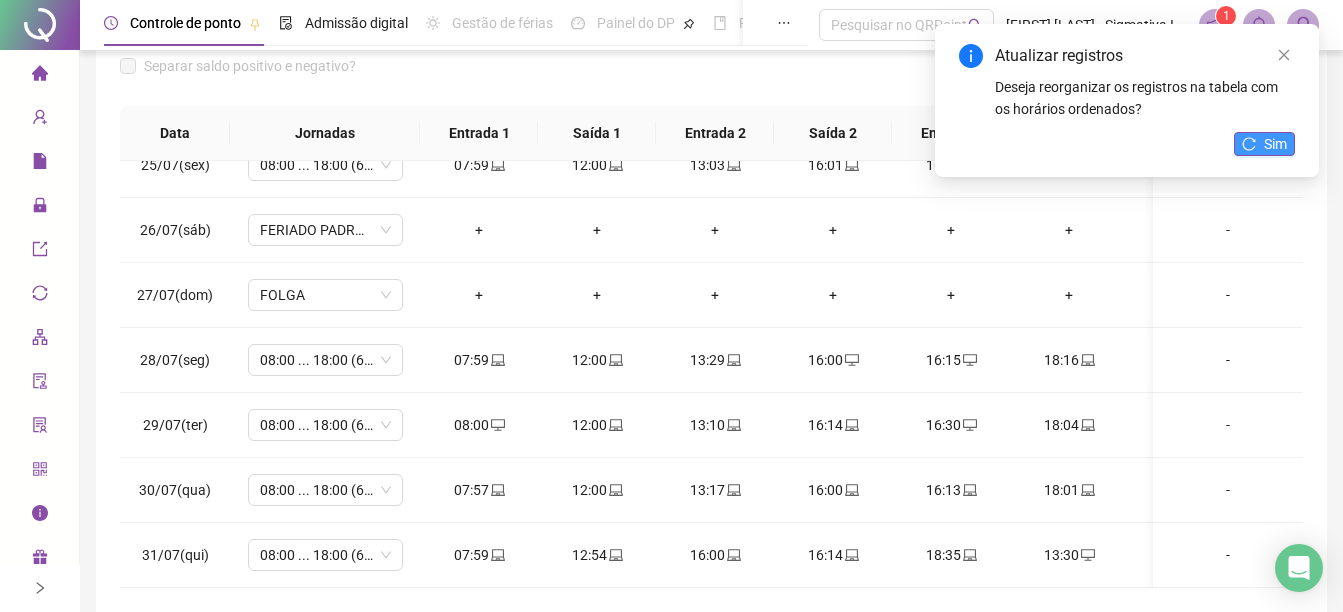 click on "Sim" at bounding box center (1275, 144) 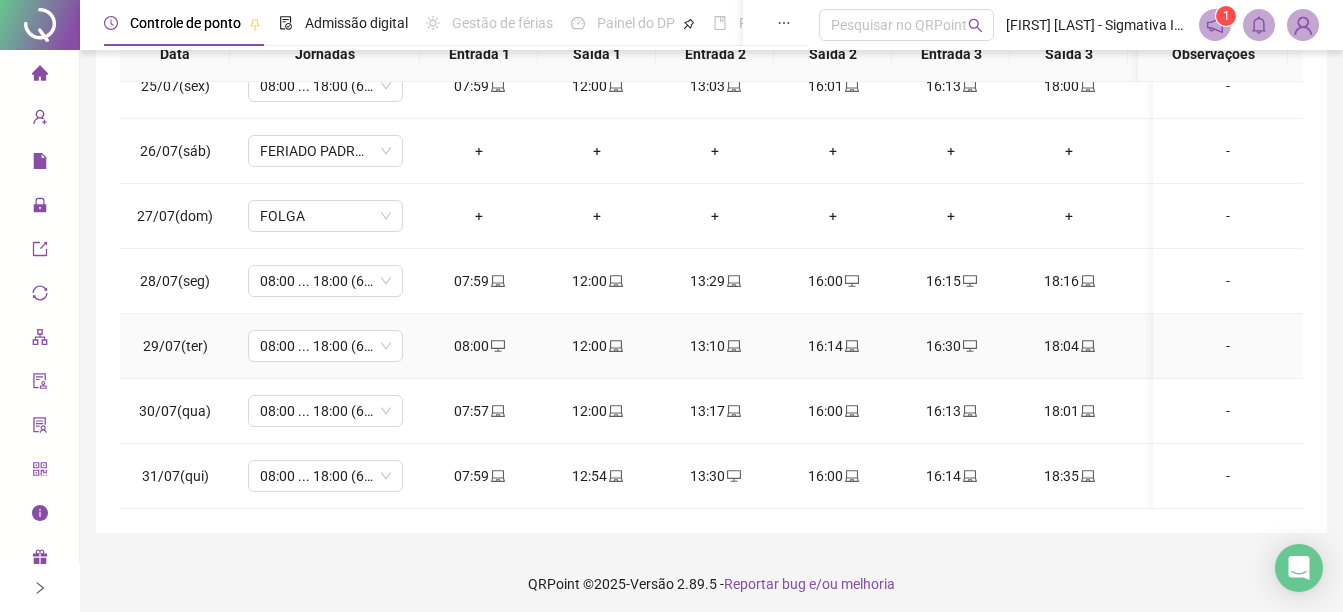 scroll, scrollTop: 386, scrollLeft: 0, axis: vertical 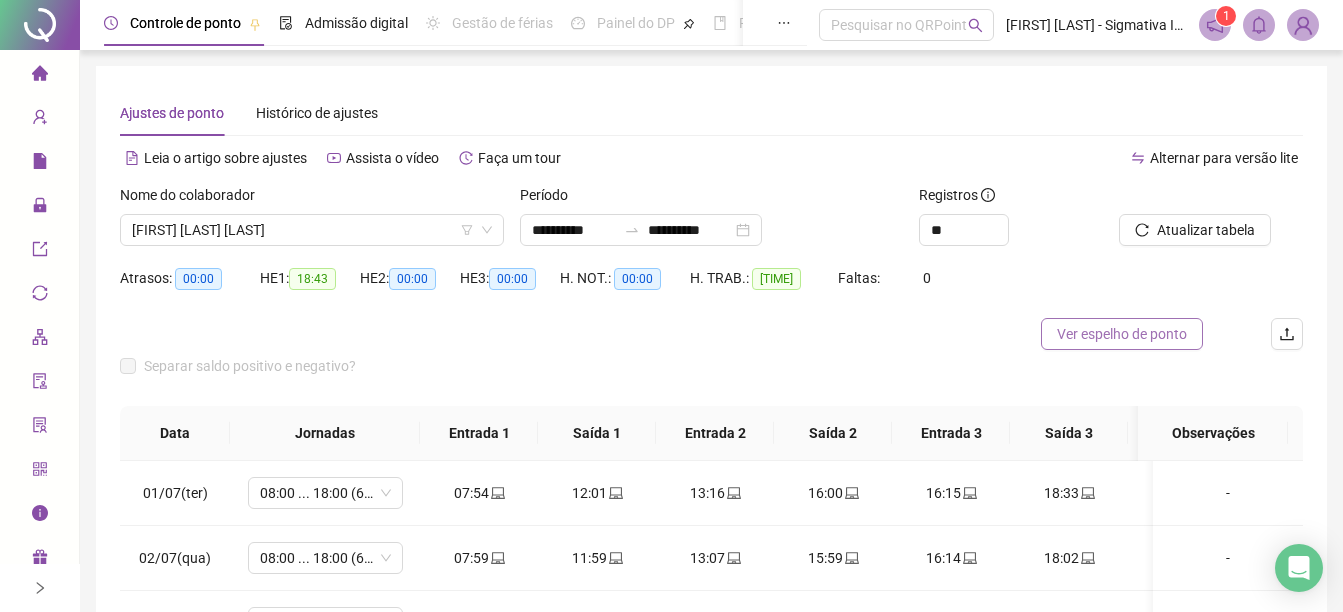 click on "Ver espelho de ponto" at bounding box center (1122, 334) 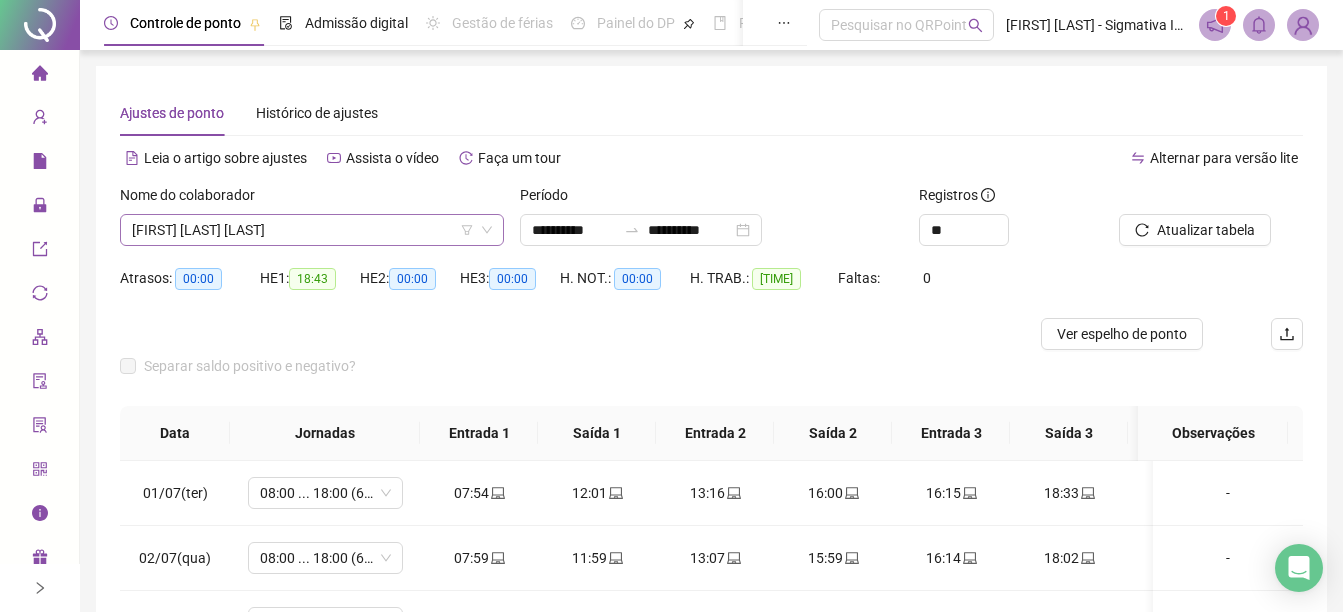 click on "Nome do colaborador [FIRST] [LAST] [LAST]" at bounding box center [312, 223] 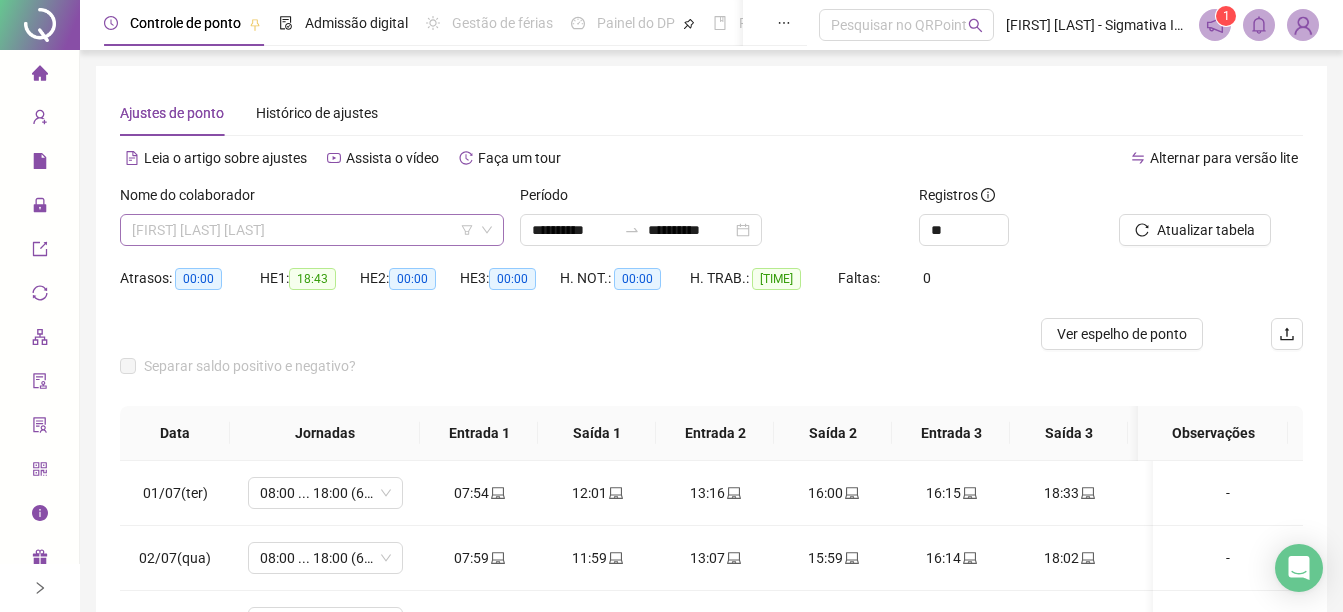 click on "[FIRST] [LAST] [LAST]" at bounding box center (312, 230) 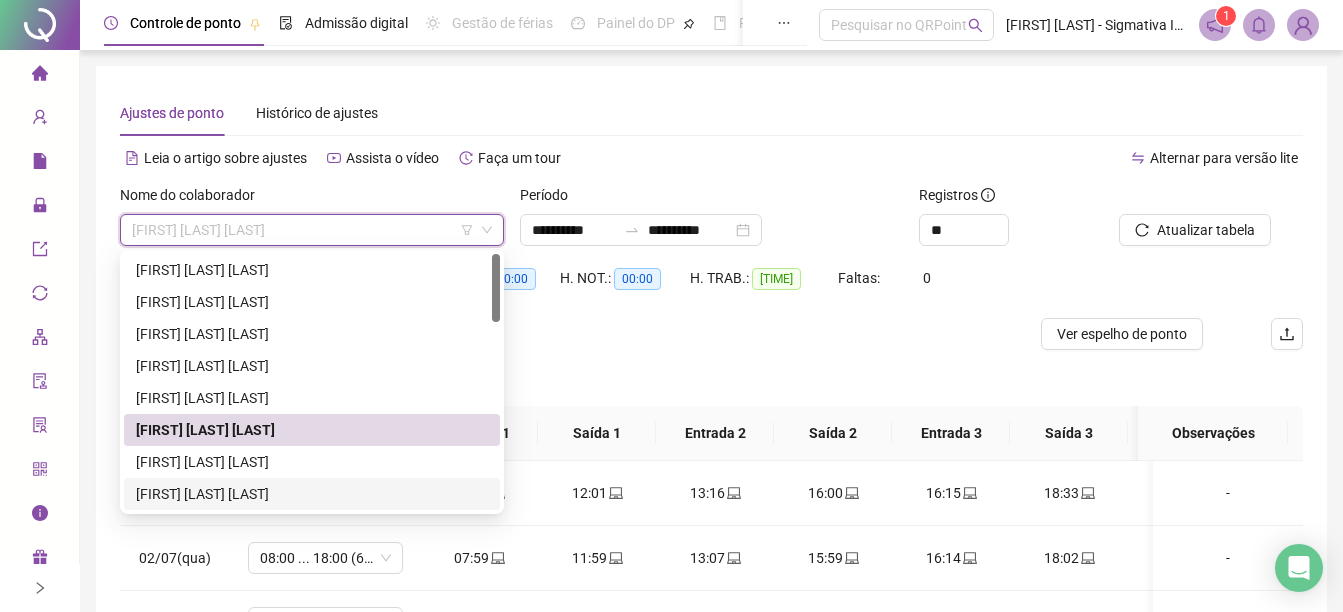 scroll, scrollTop: 100, scrollLeft: 0, axis: vertical 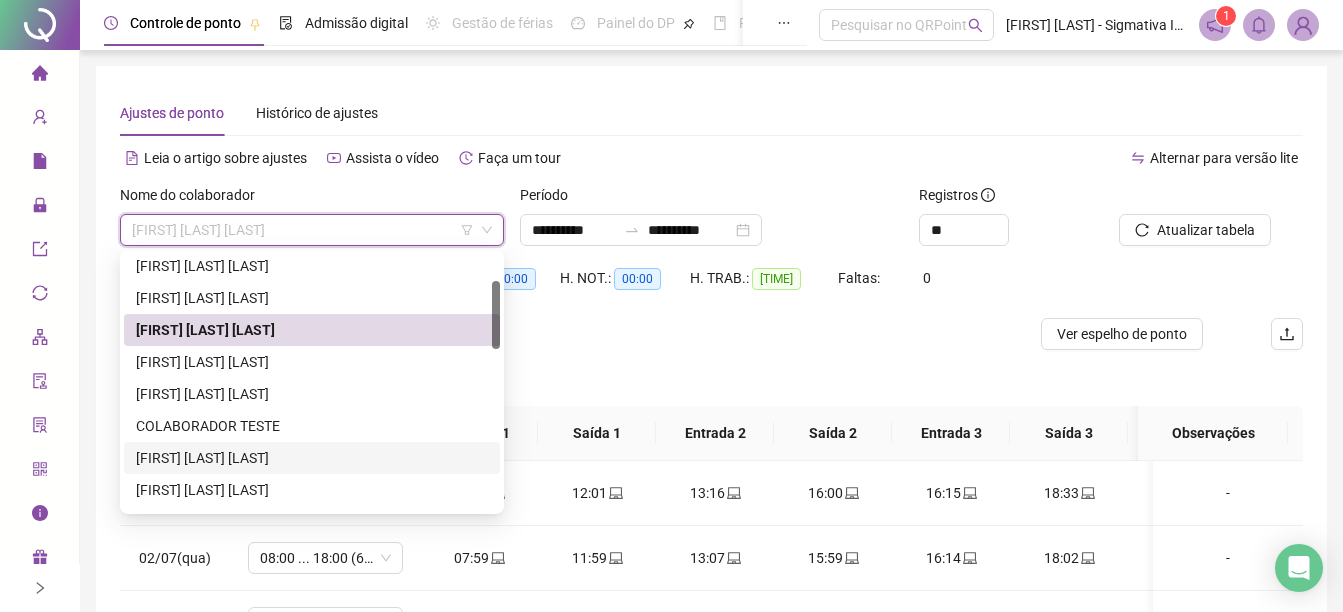 click on "[FIRST] [LAST] [LAST]" at bounding box center (312, 458) 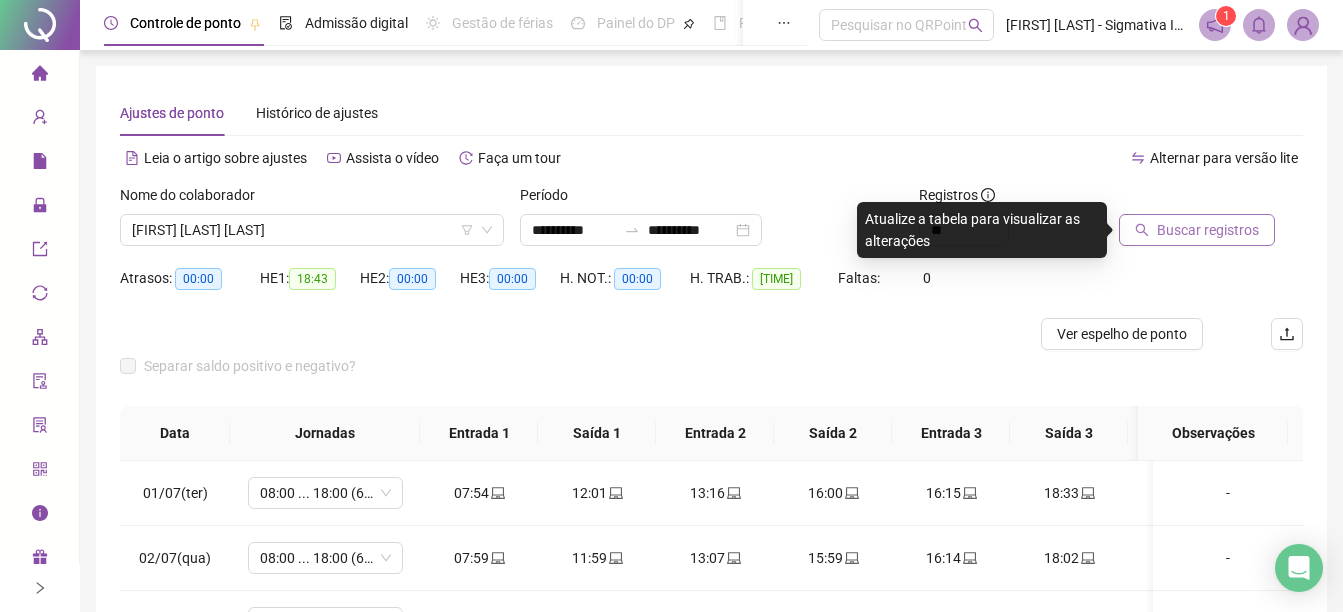 click on "Buscar registros" at bounding box center [1208, 230] 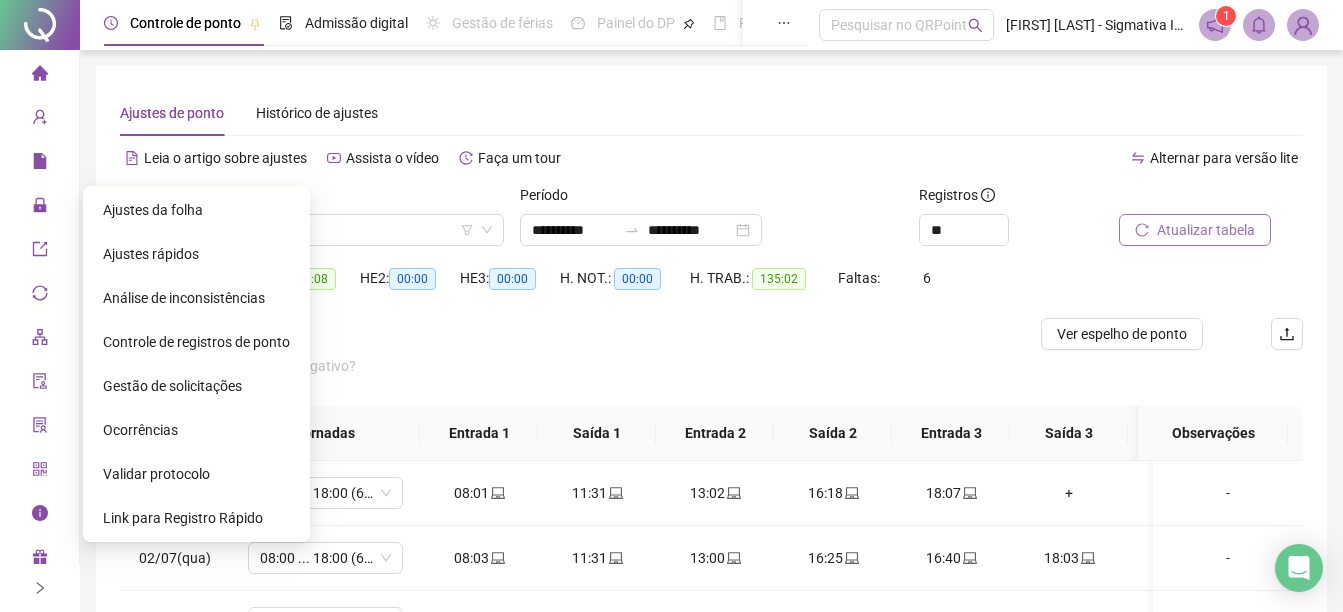 click on "Gestão de solicitações" at bounding box center [172, 386] 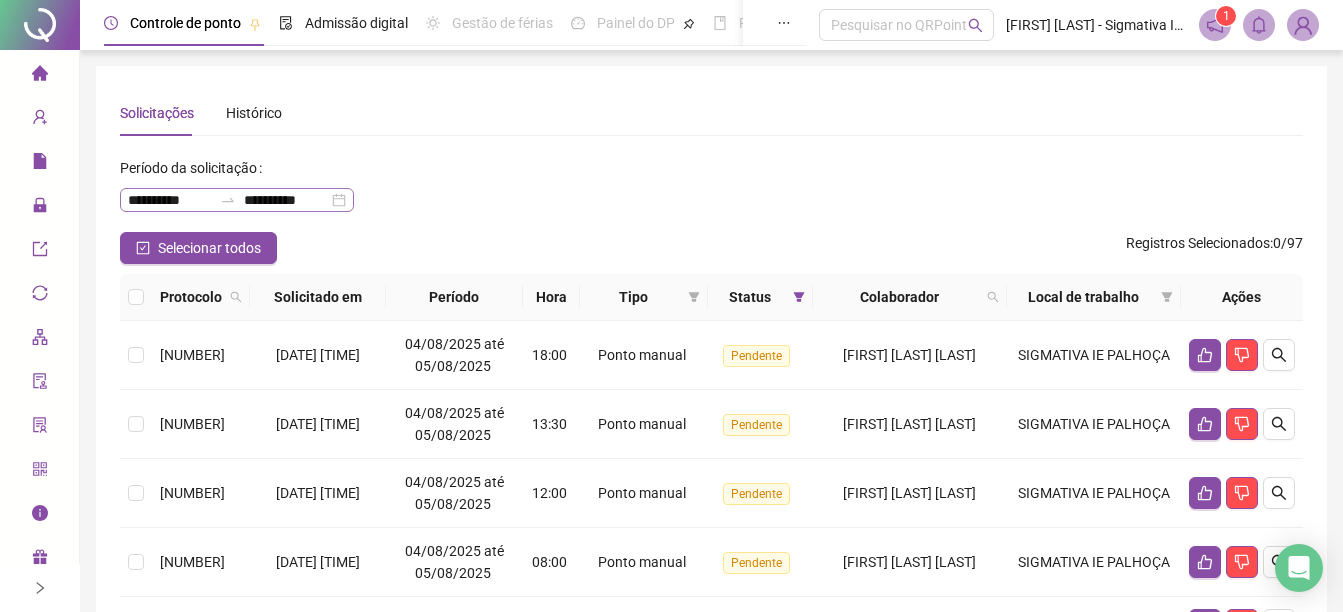 click on "**********" at bounding box center (237, 200) 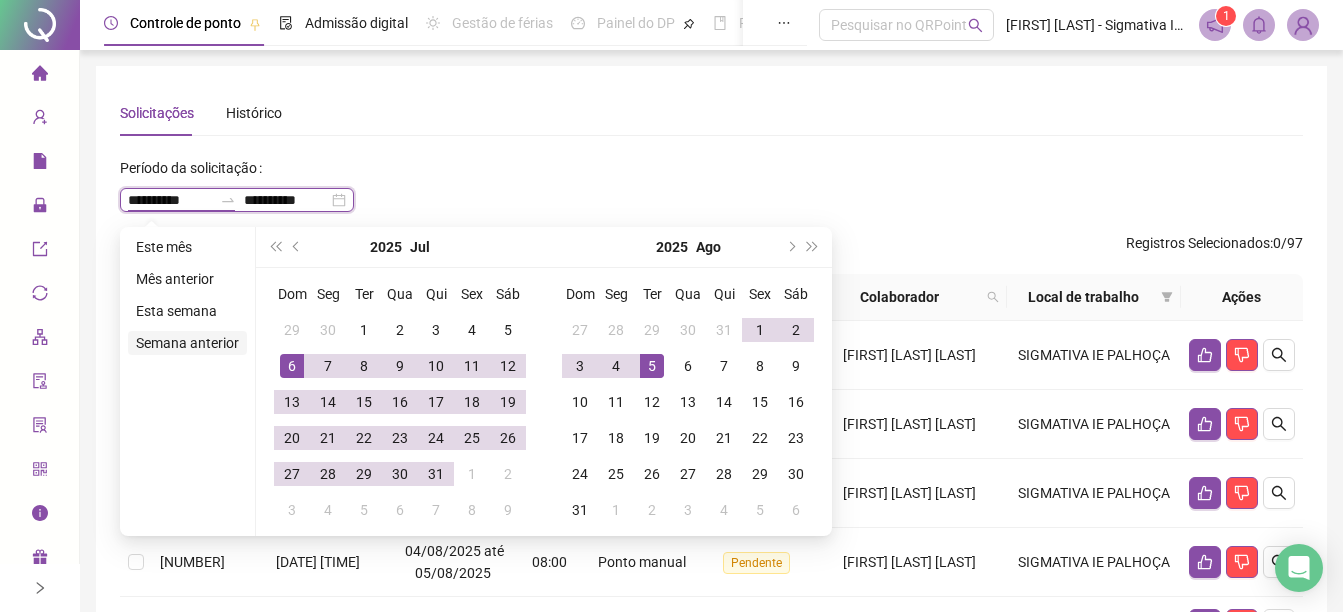 type on "**********" 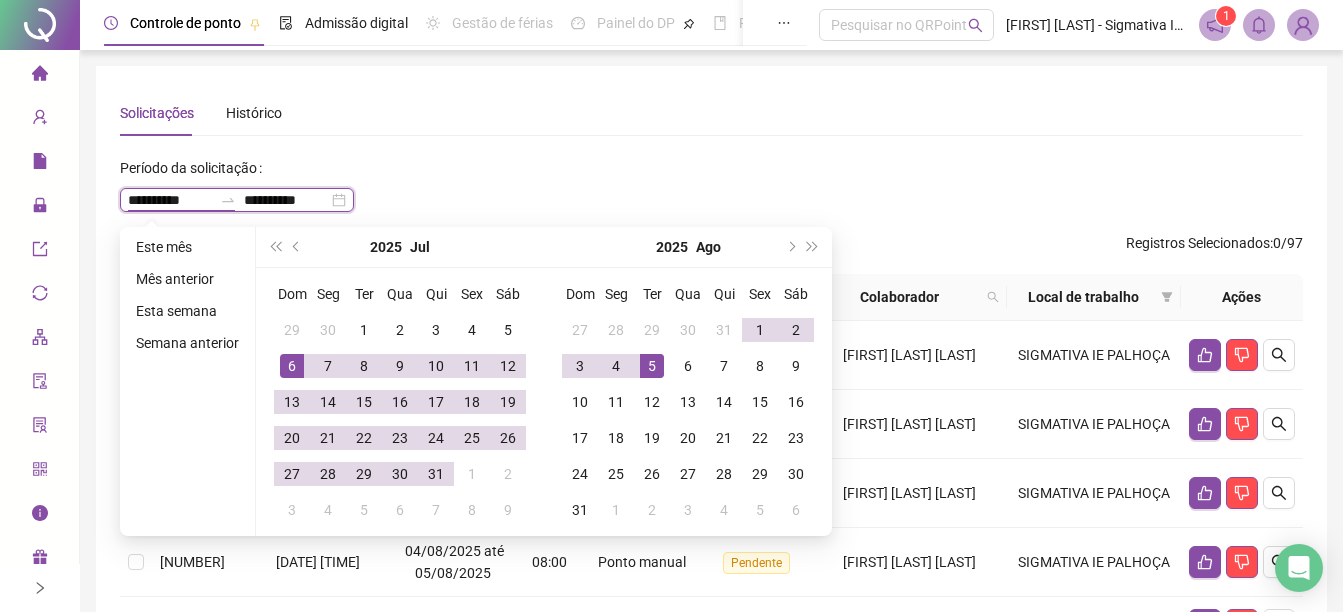 type on "**********" 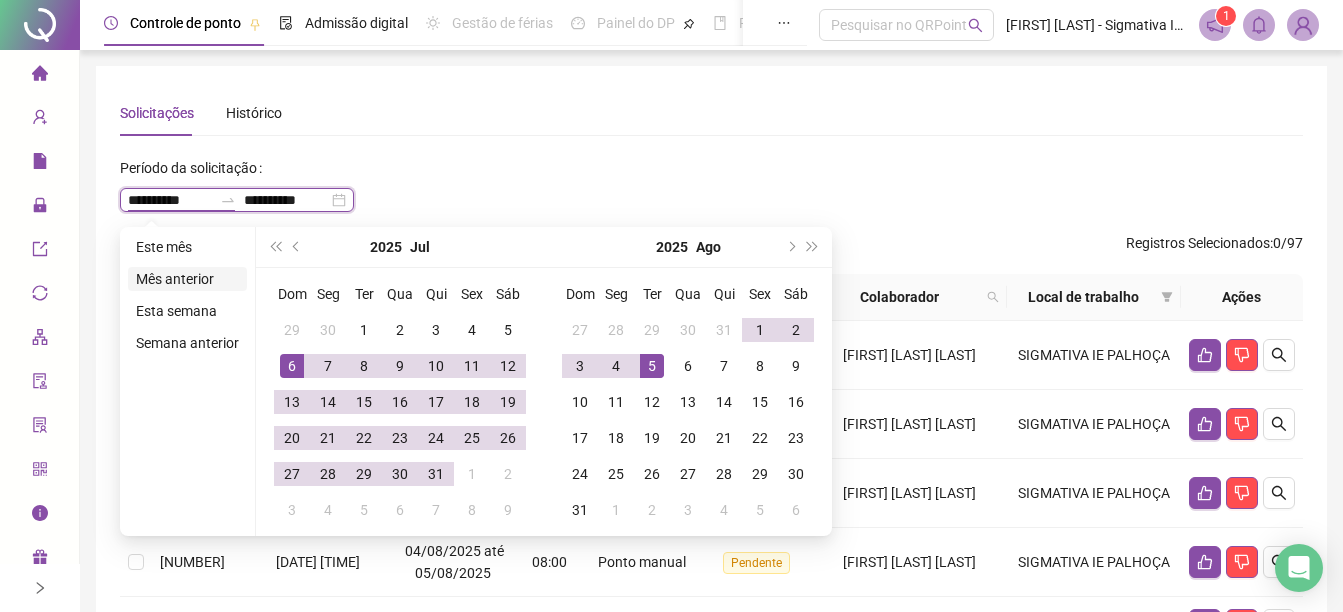 type on "**********" 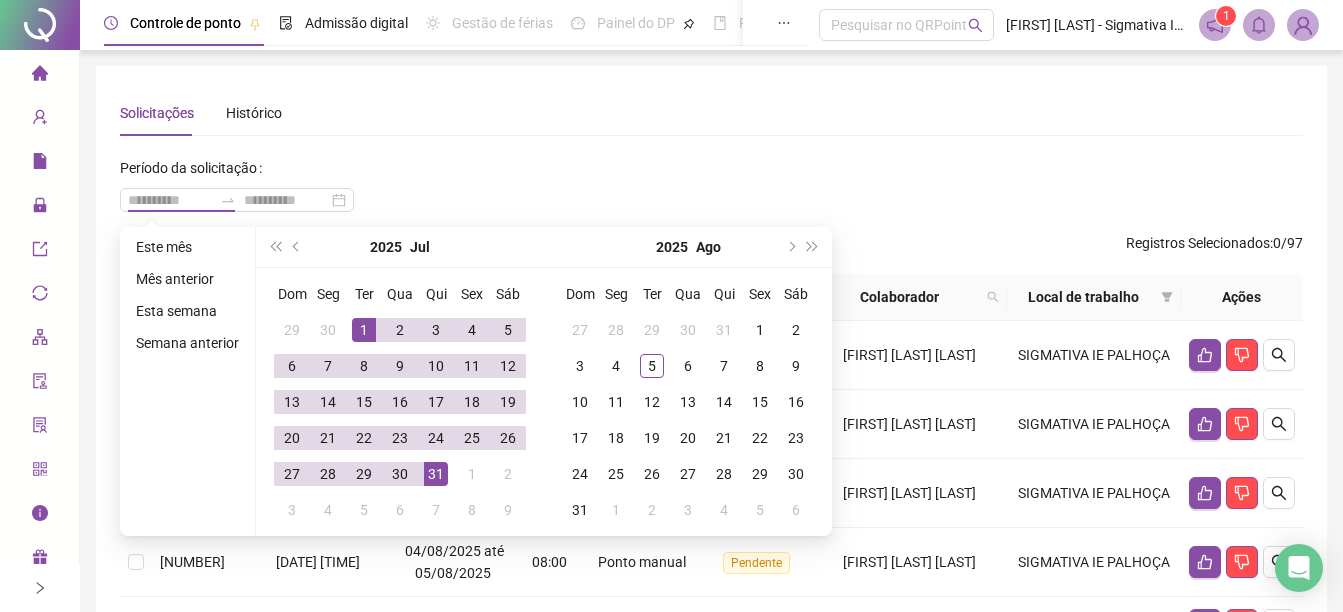 click on "Mês anterior" at bounding box center (187, 279) 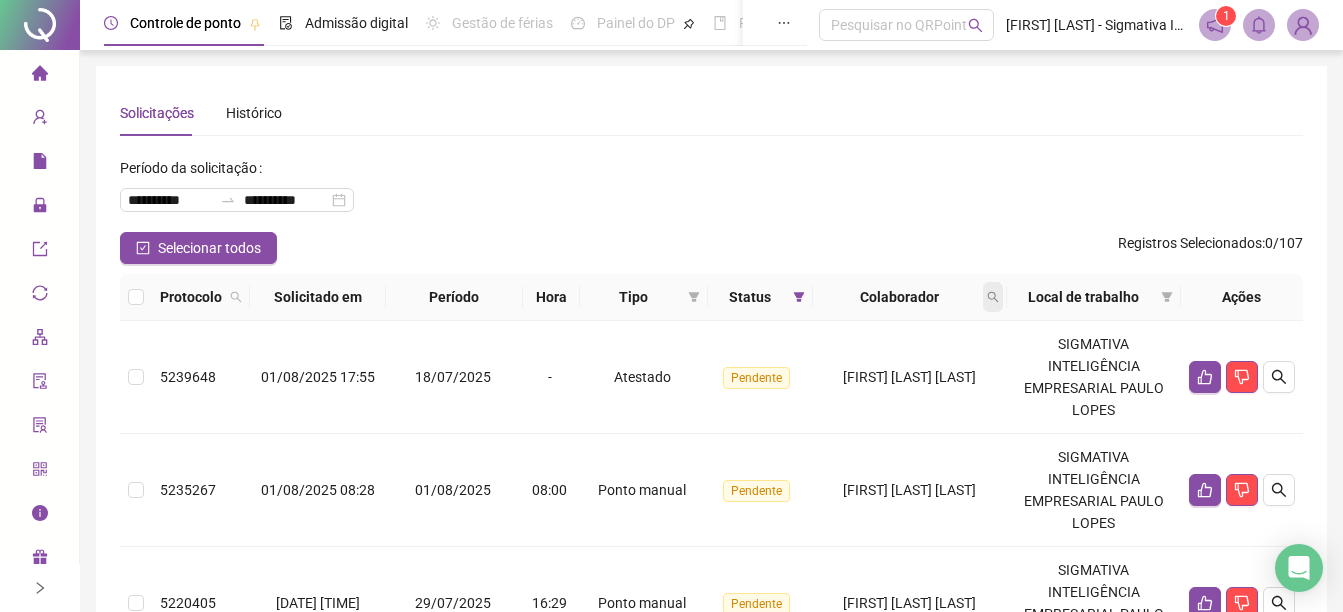 click 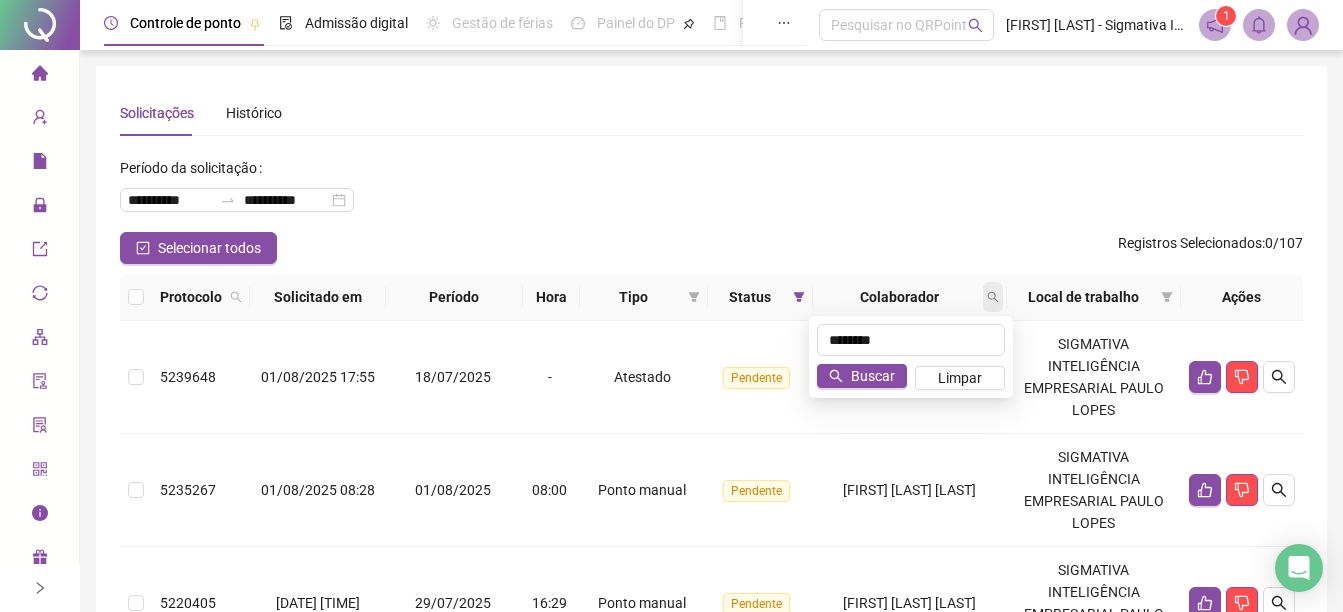 type on "********" 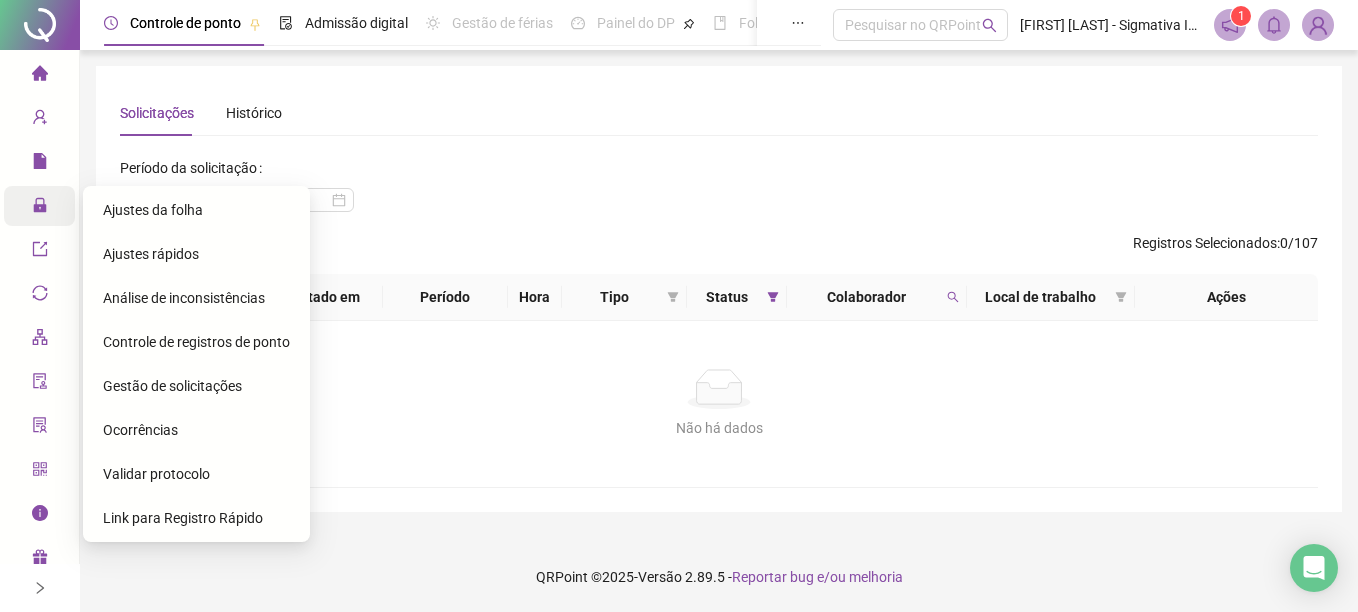 click 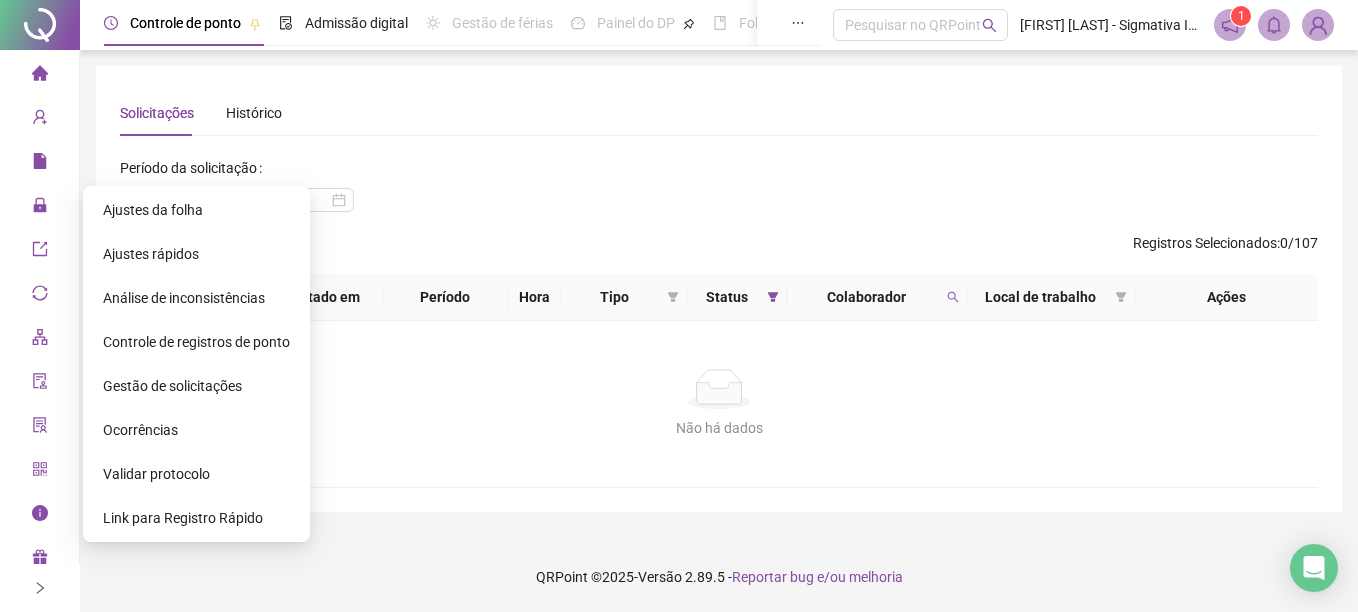 click on "Ajustes da folha" at bounding box center (153, 210) 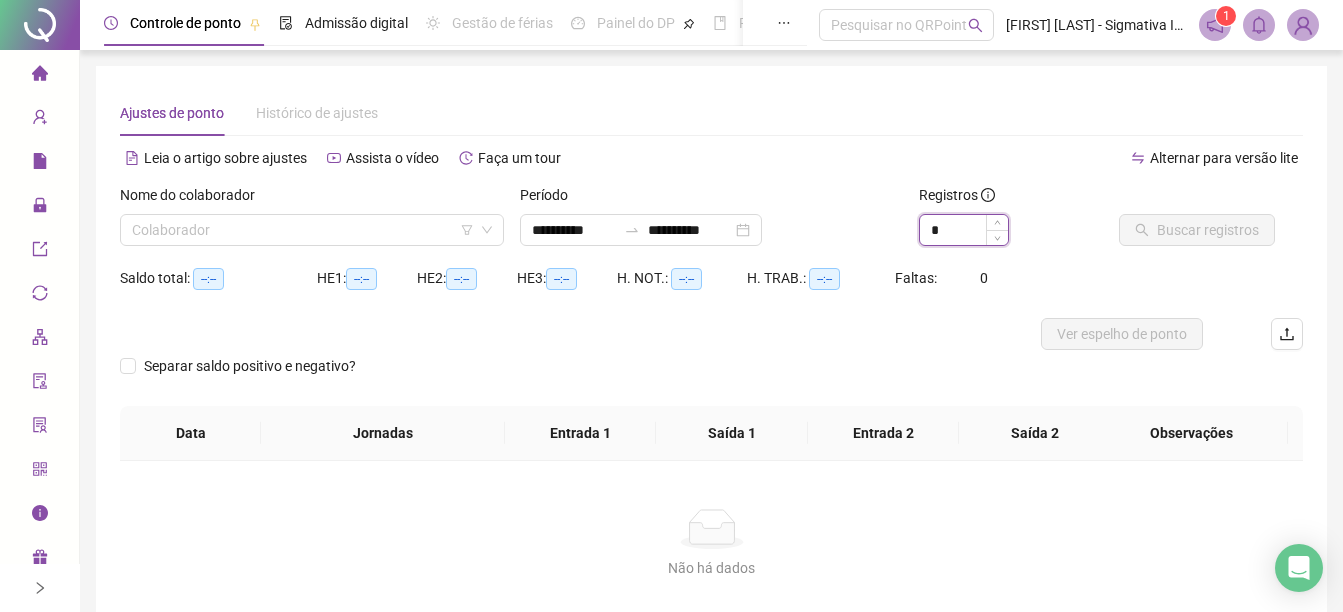 click on "*" at bounding box center [964, 230] 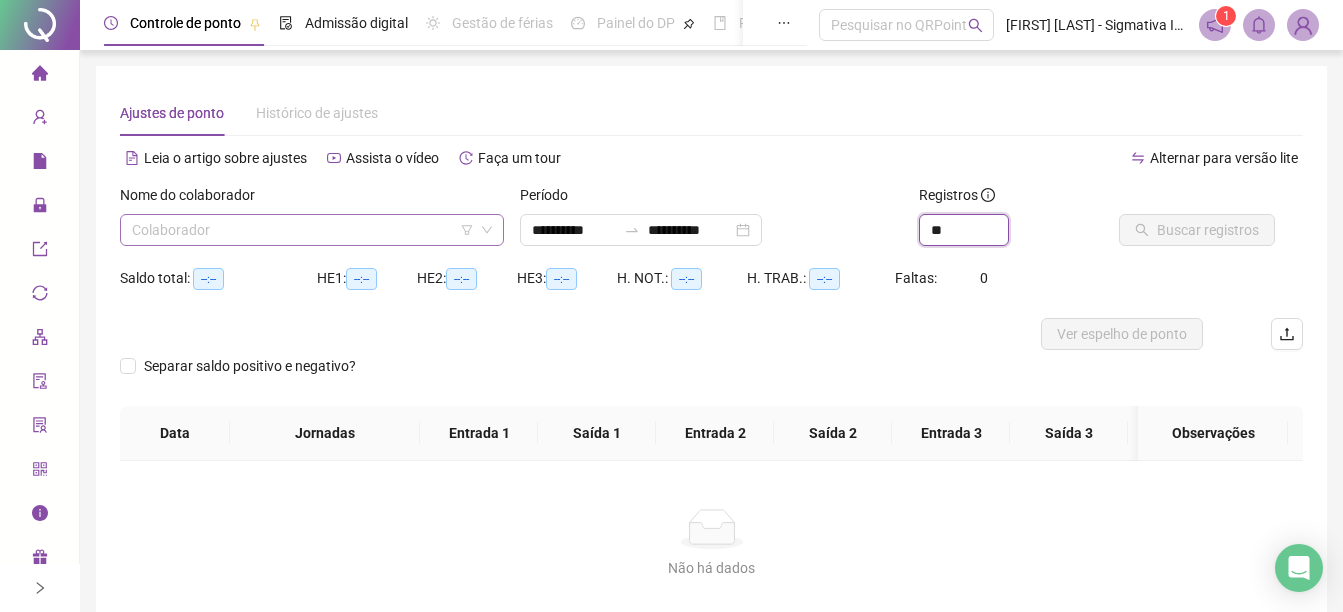 type on "**" 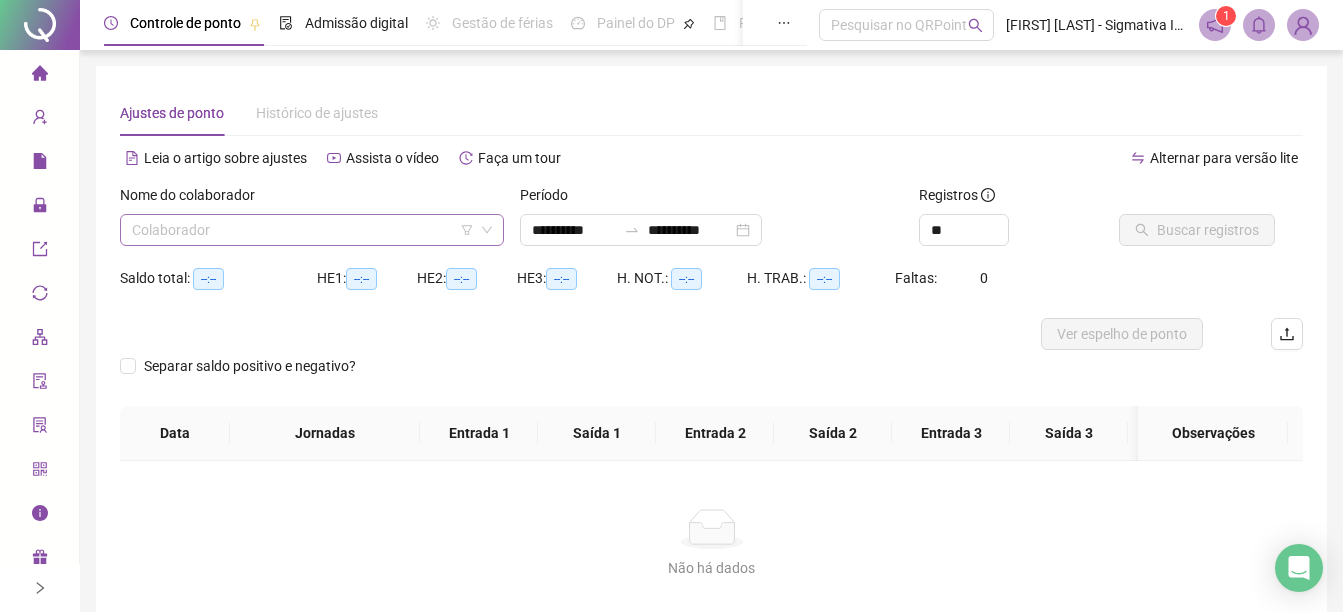 click at bounding box center (303, 230) 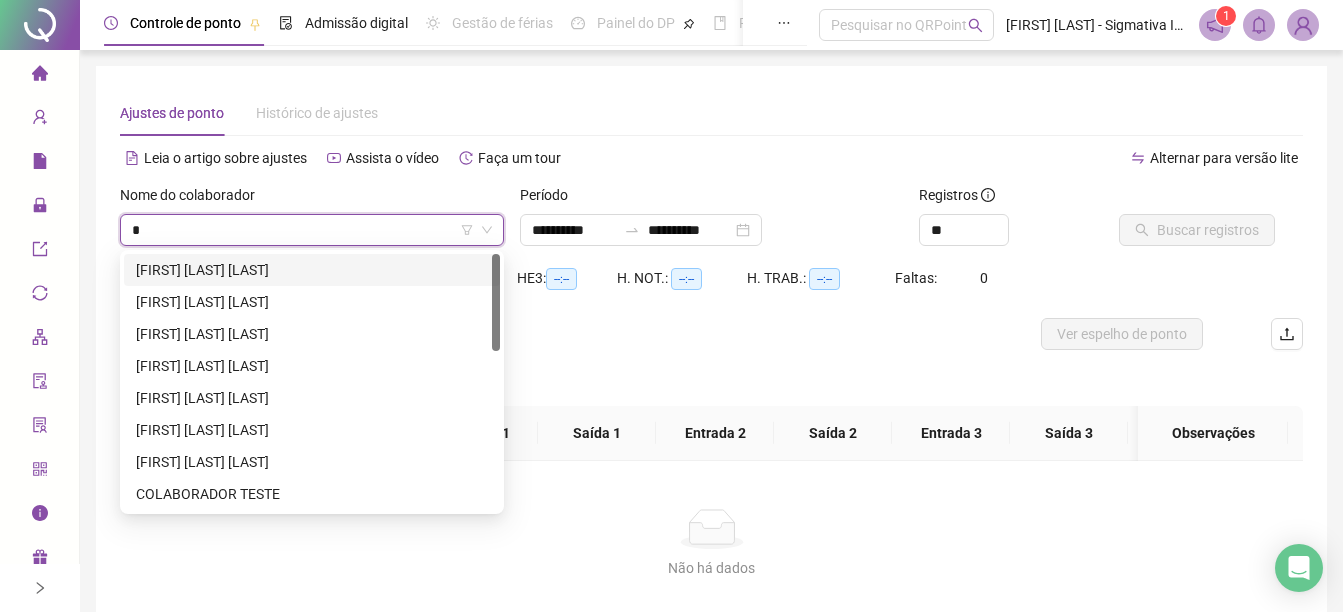 type on "**" 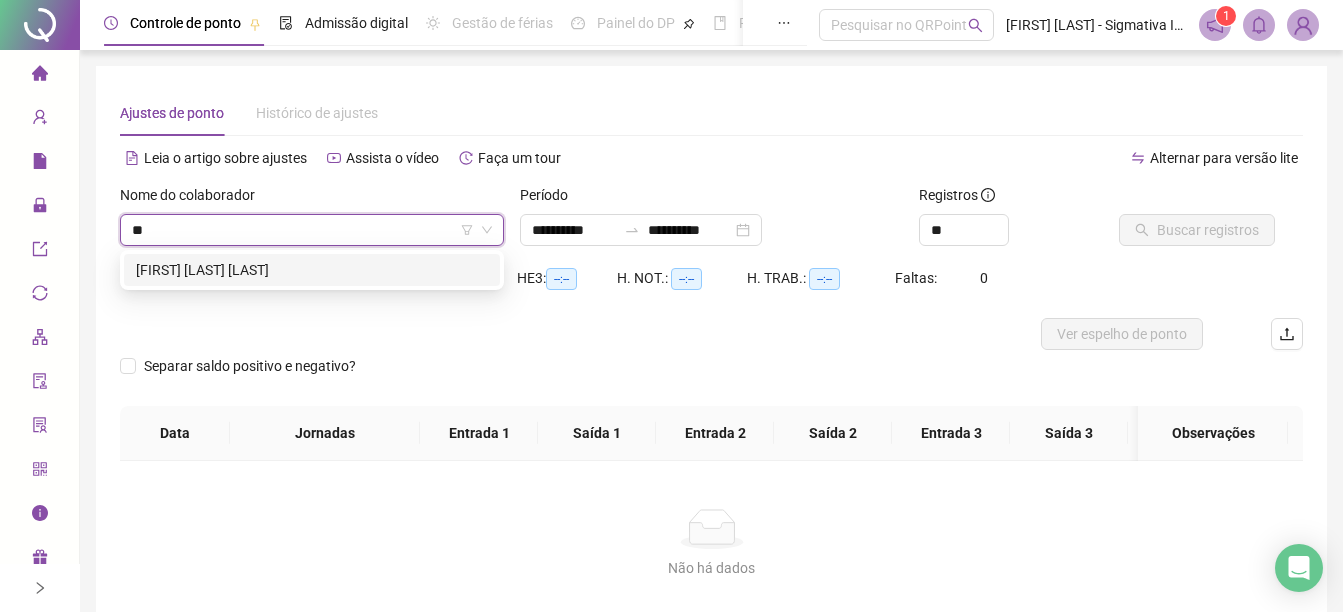 click on "[FIRST] [LAST] [LAST]" at bounding box center [312, 270] 